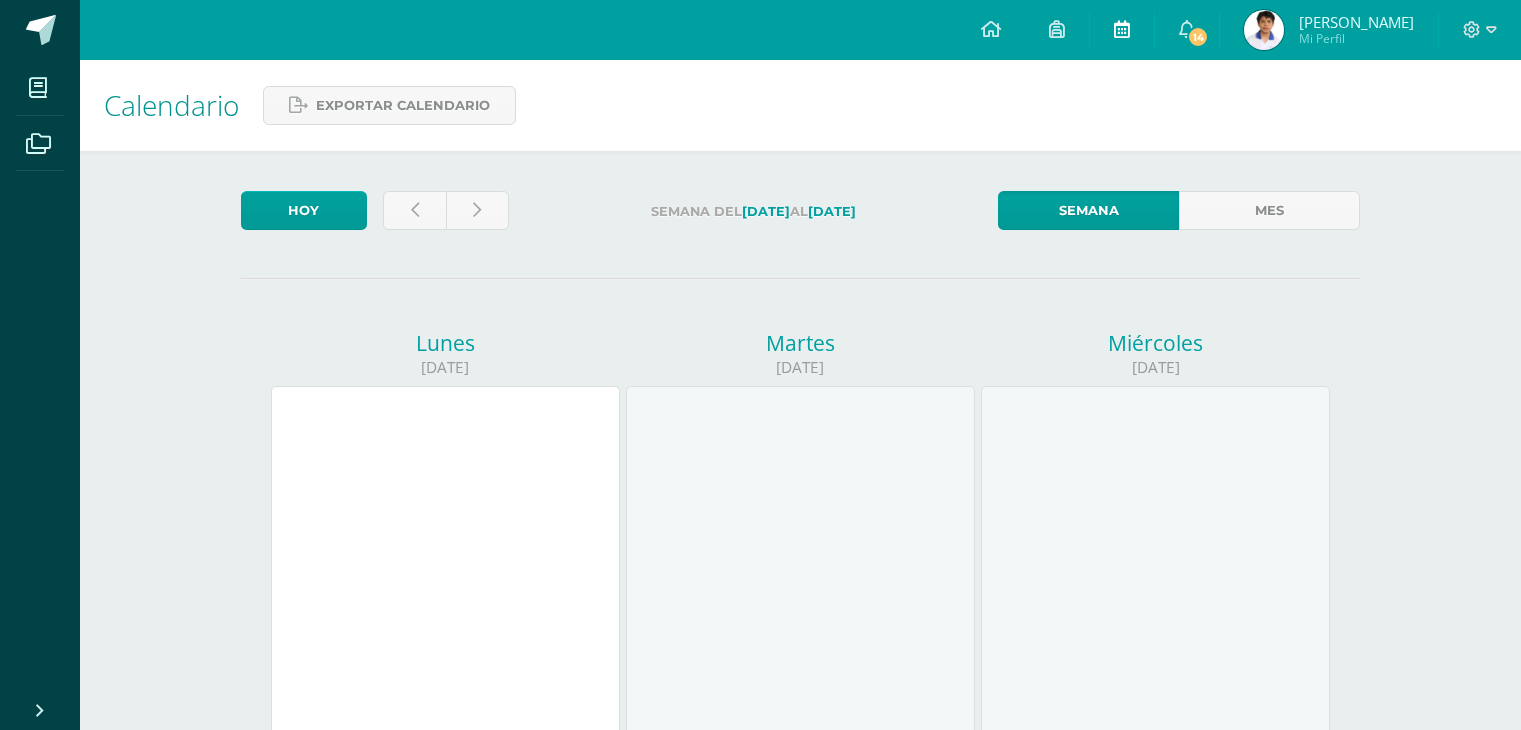 scroll, scrollTop: 0, scrollLeft: 0, axis: both 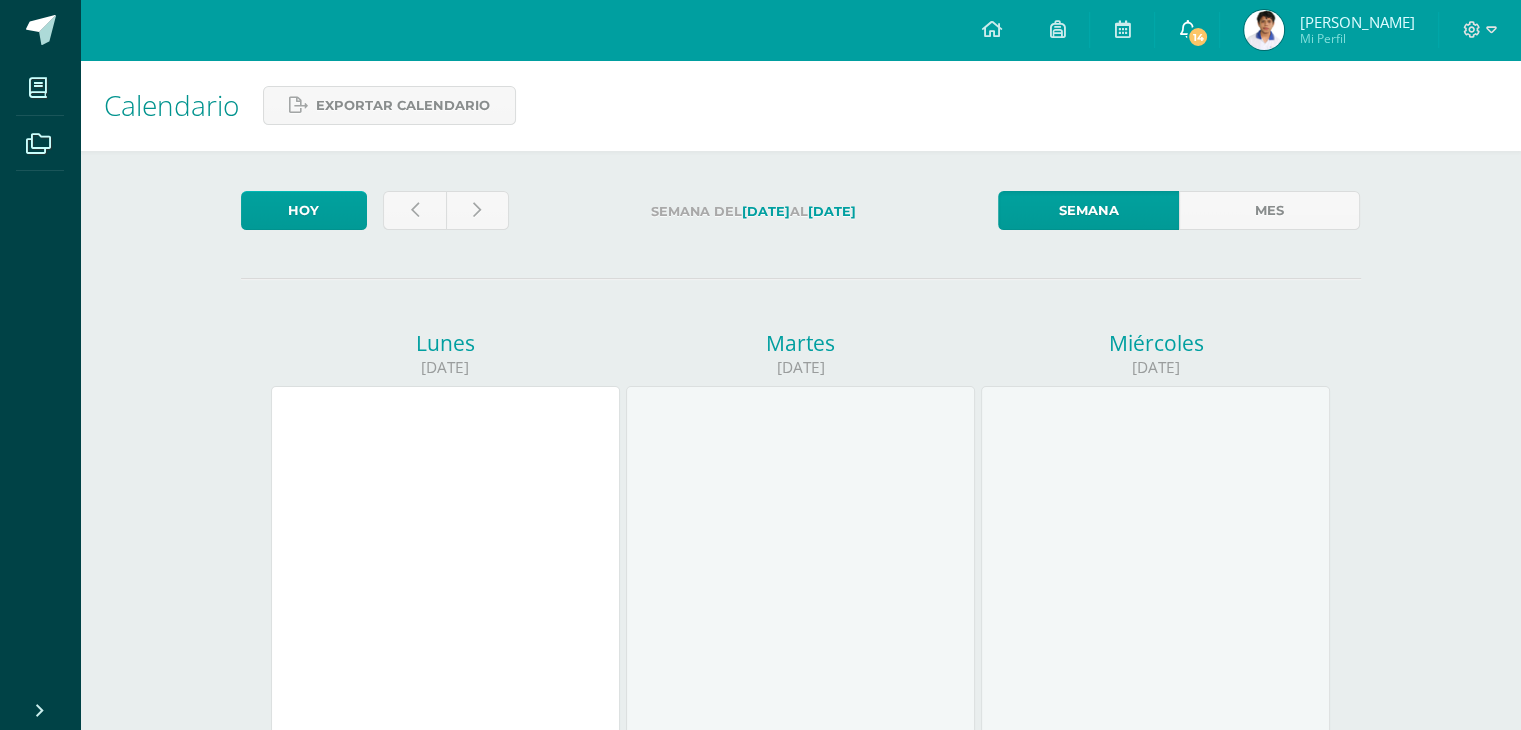 click on "14" at bounding box center [1187, 30] 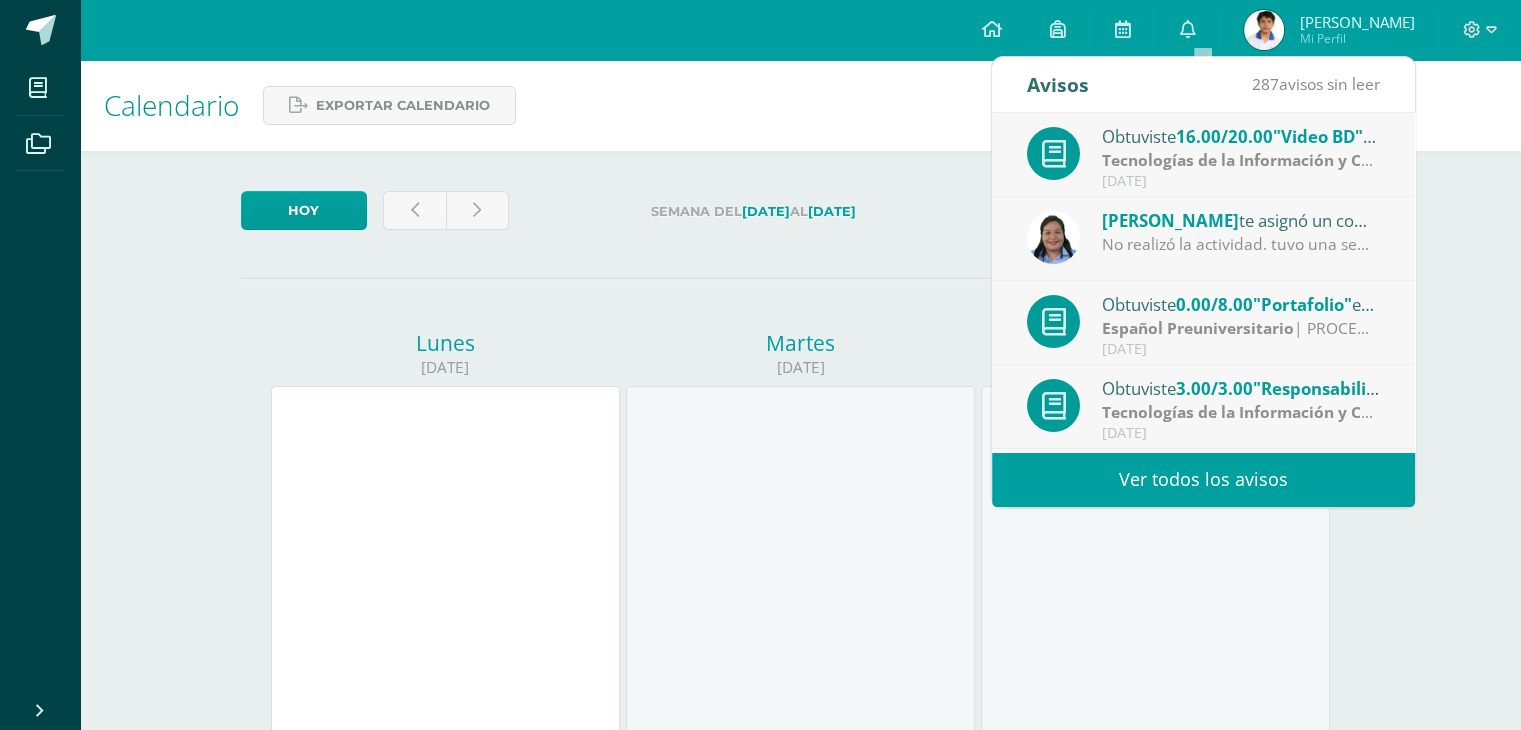 click on "Indira Camargo   te asignó un comentario en 'Portafolio' para 'Español Preuniversitario'
No realizó la actividad. tuvo una semana para realizarla." at bounding box center [1203, 239] 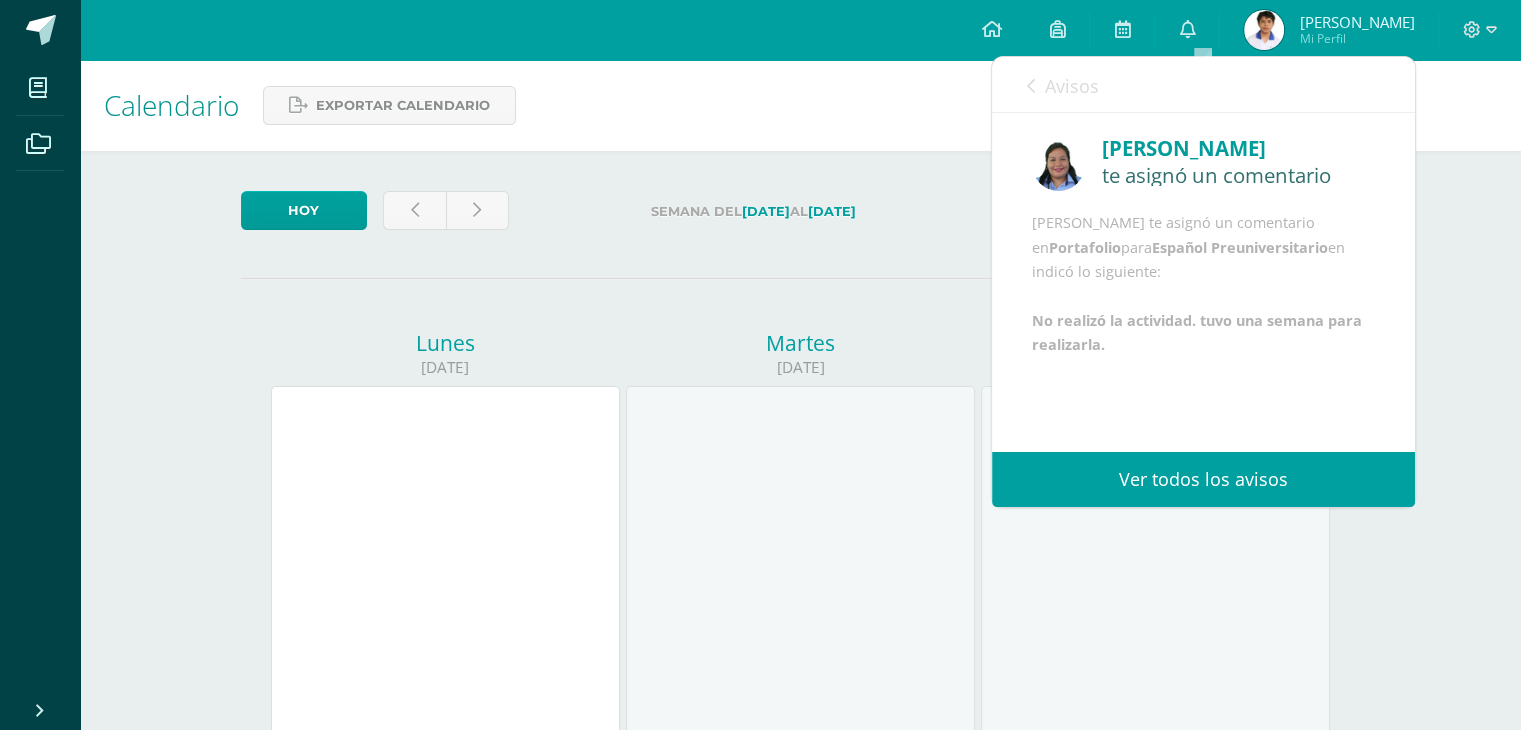 scroll, scrollTop: 23, scrollLeft: 0, axis: vertical 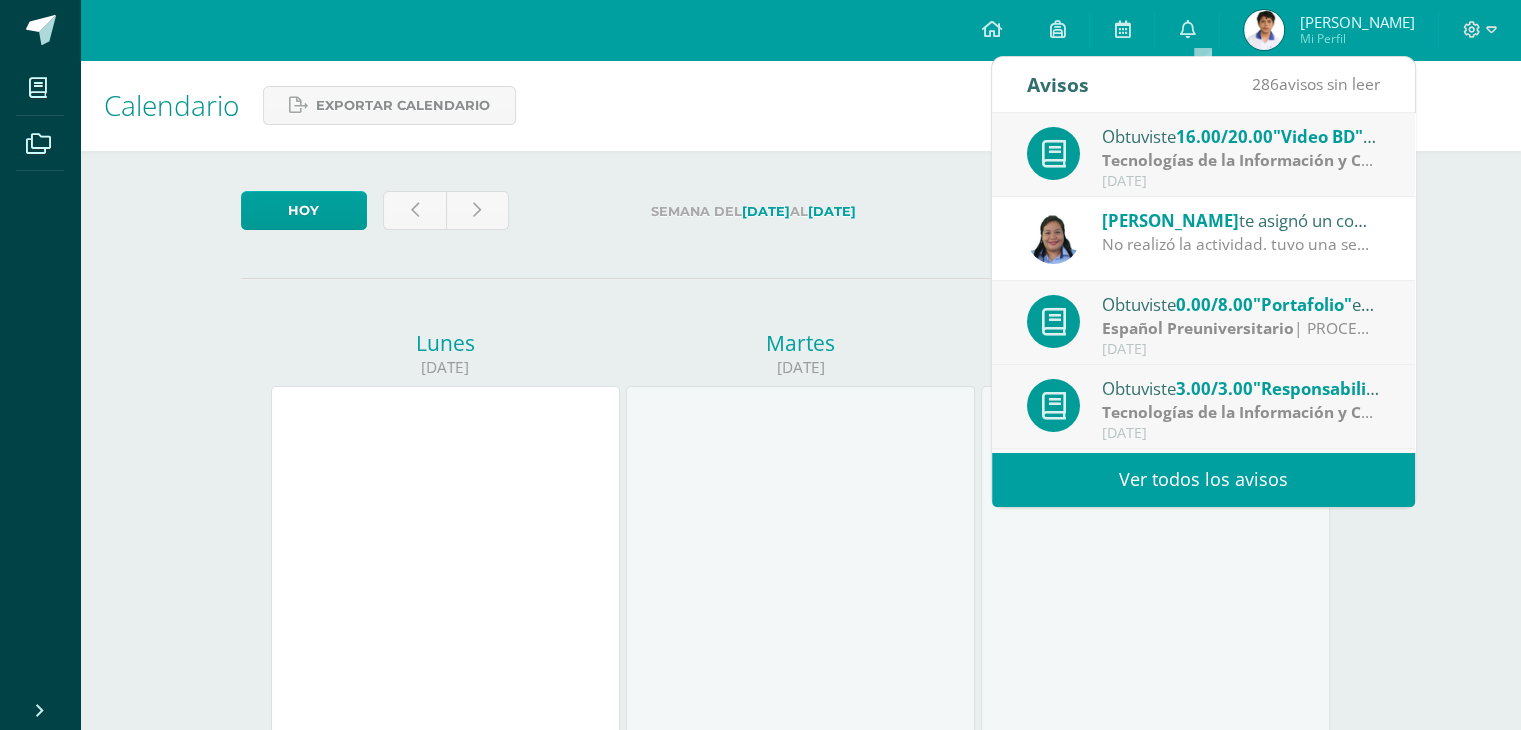 click on "Tecnologías de la Información y Comunicación 4" at bounding box center (1288, 160) 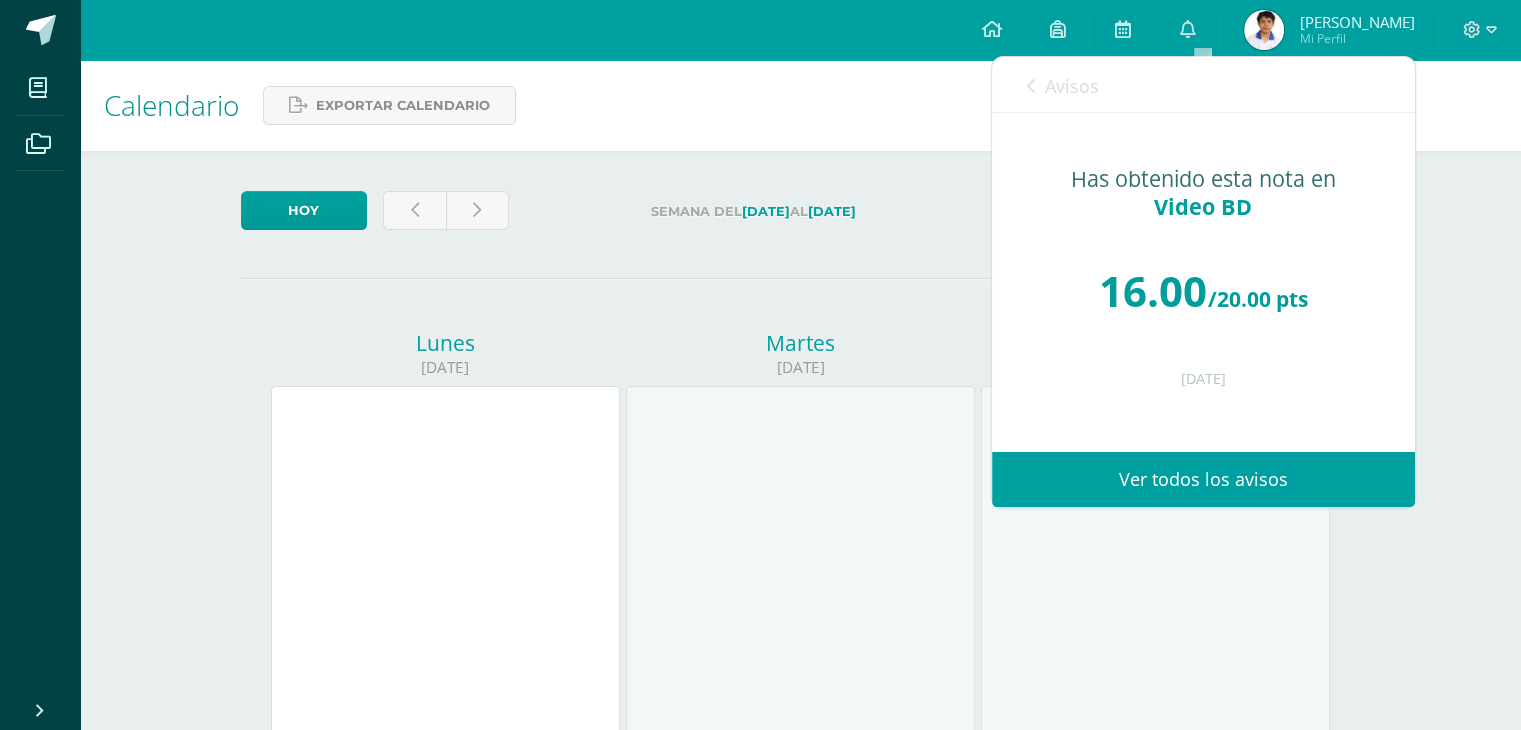 click at bounding box center (1031, 86) 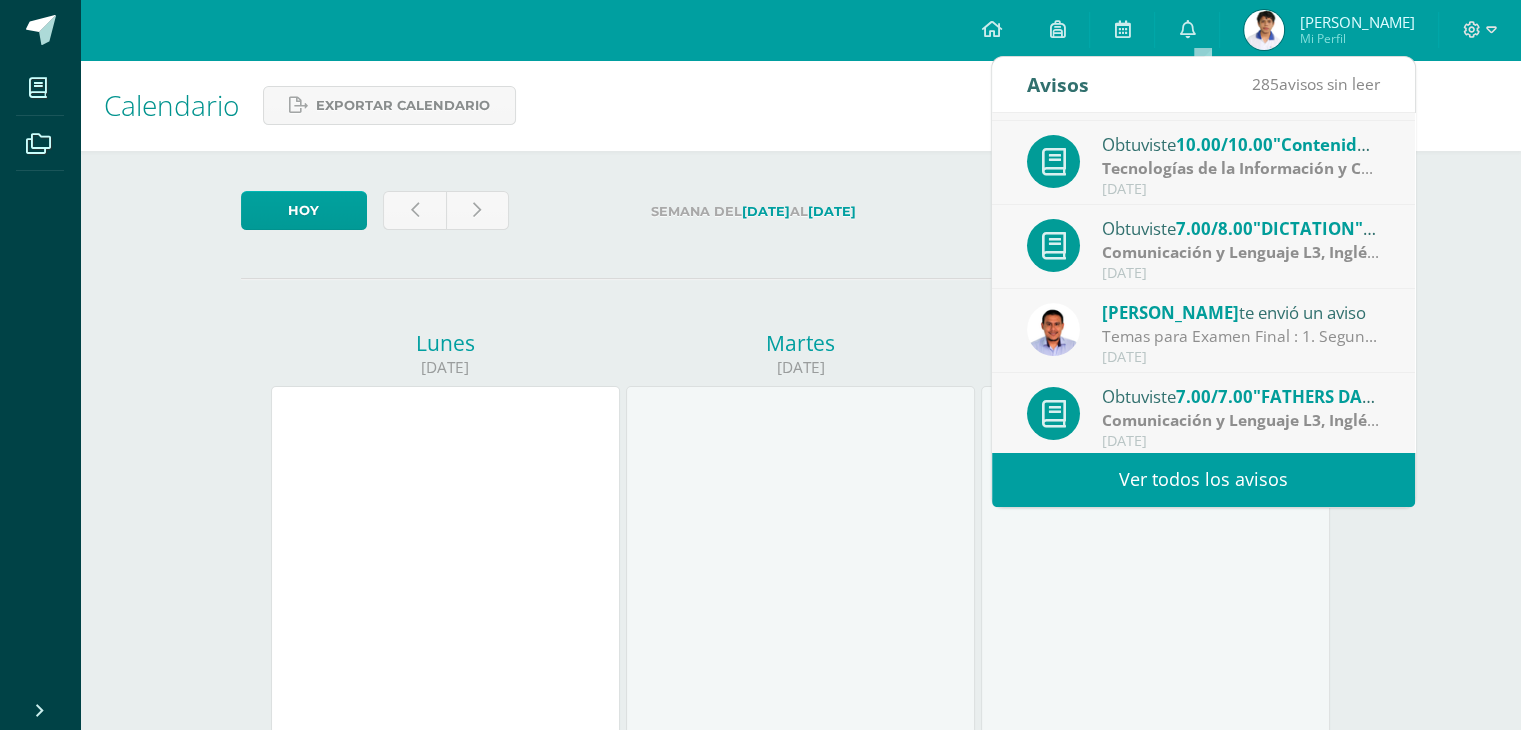scroll, scrollTop: 332, scrollLeft: 0, axis: vertical 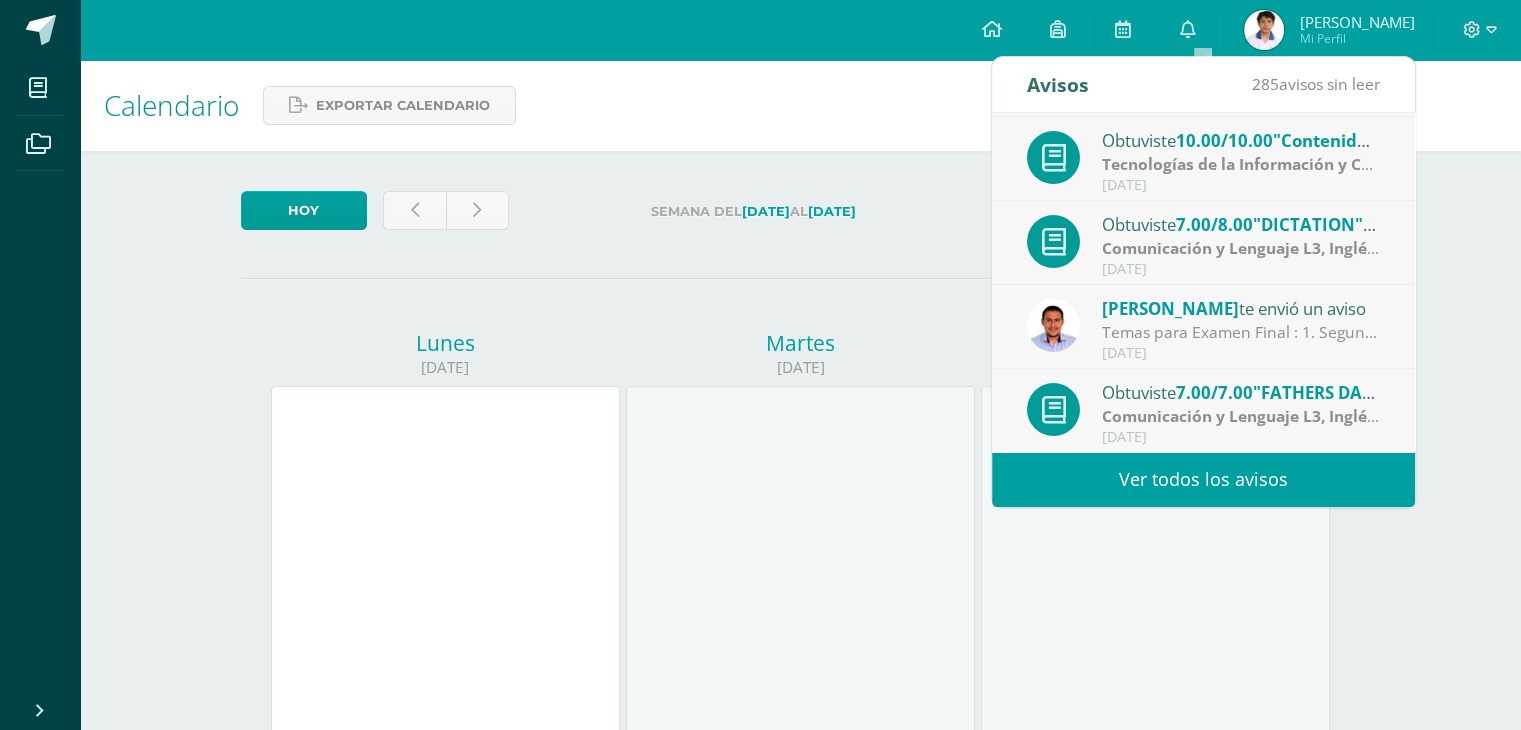click on "[DATE]" at bounding box center [1241, 353] 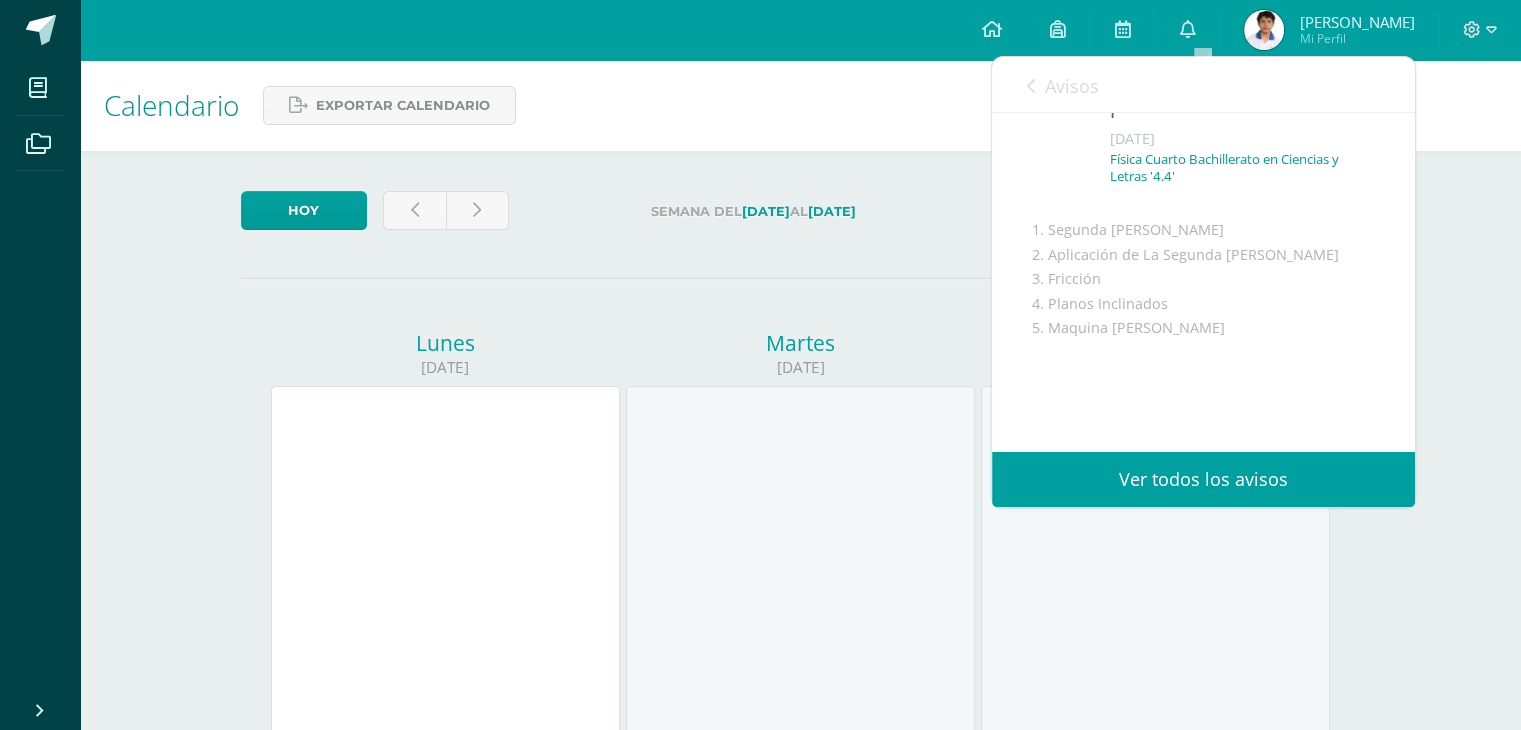 scroll, scrollTop: 100, scrollLeft: 0, axis: vertical 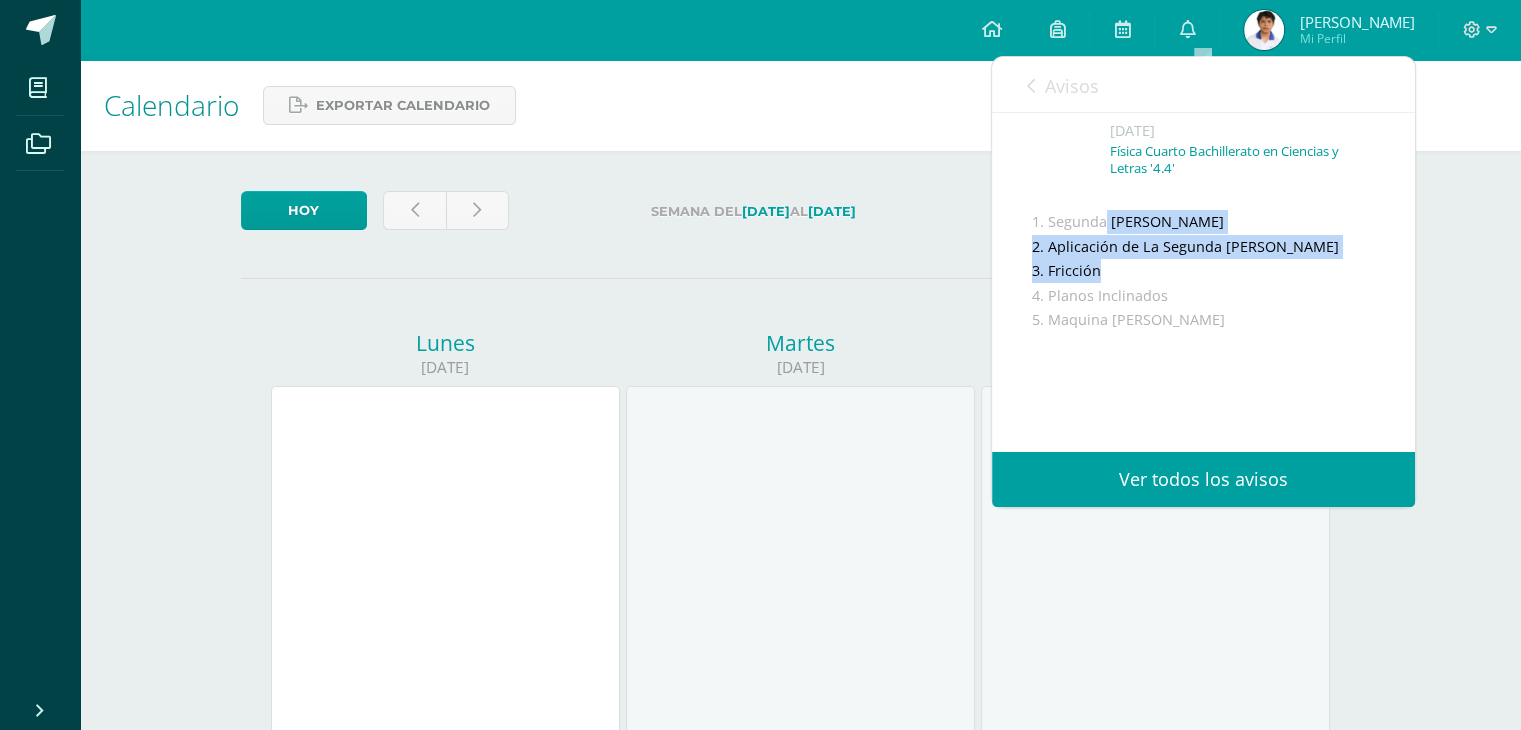 drag, startPoint x: 1066, startPoint y: 247, endPoint x: 1186, endPoint y: 293, distance: 128.51459 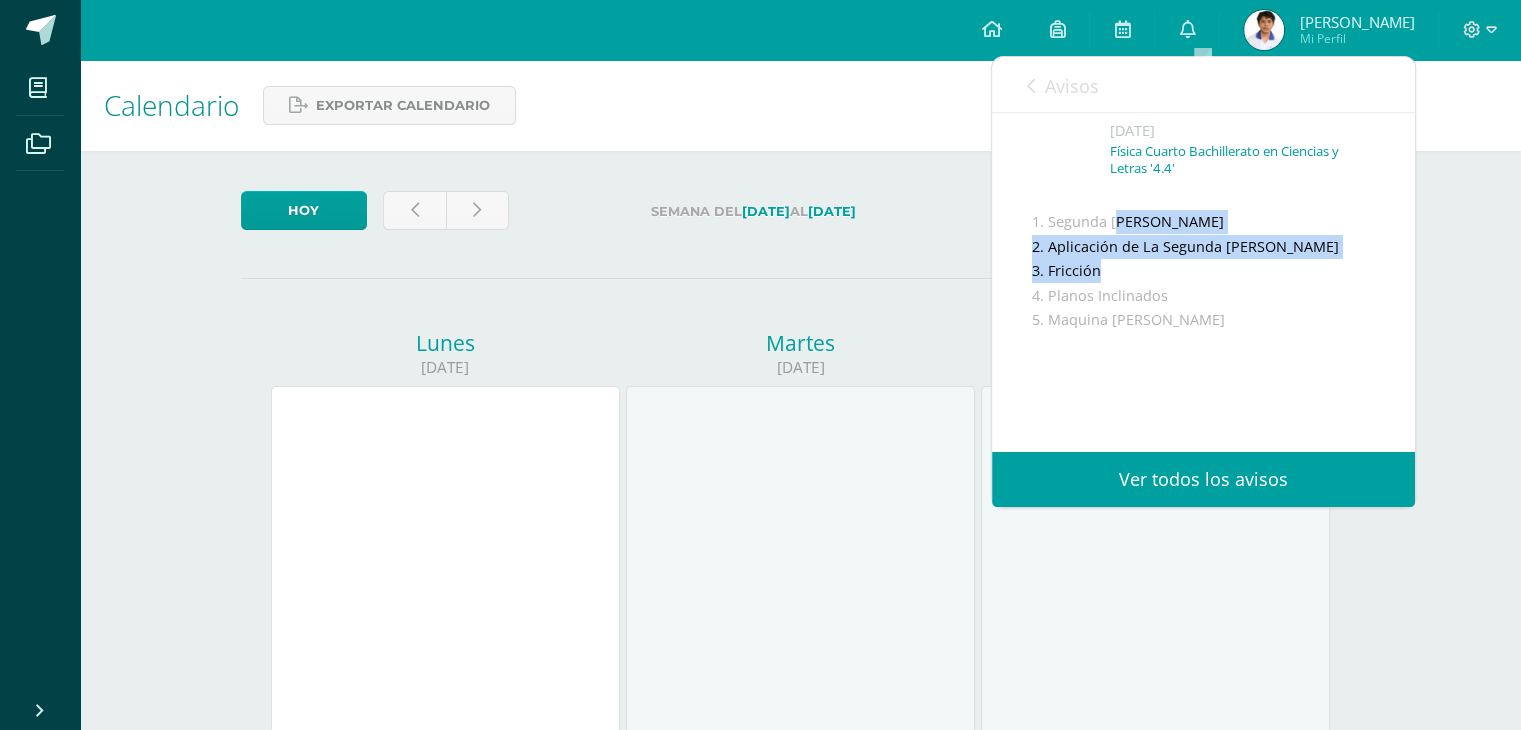 drag, startPoint x: 1046, startPoint y: 243, endPoint x: 1199, endPoint y: 289, distance: 159.76546 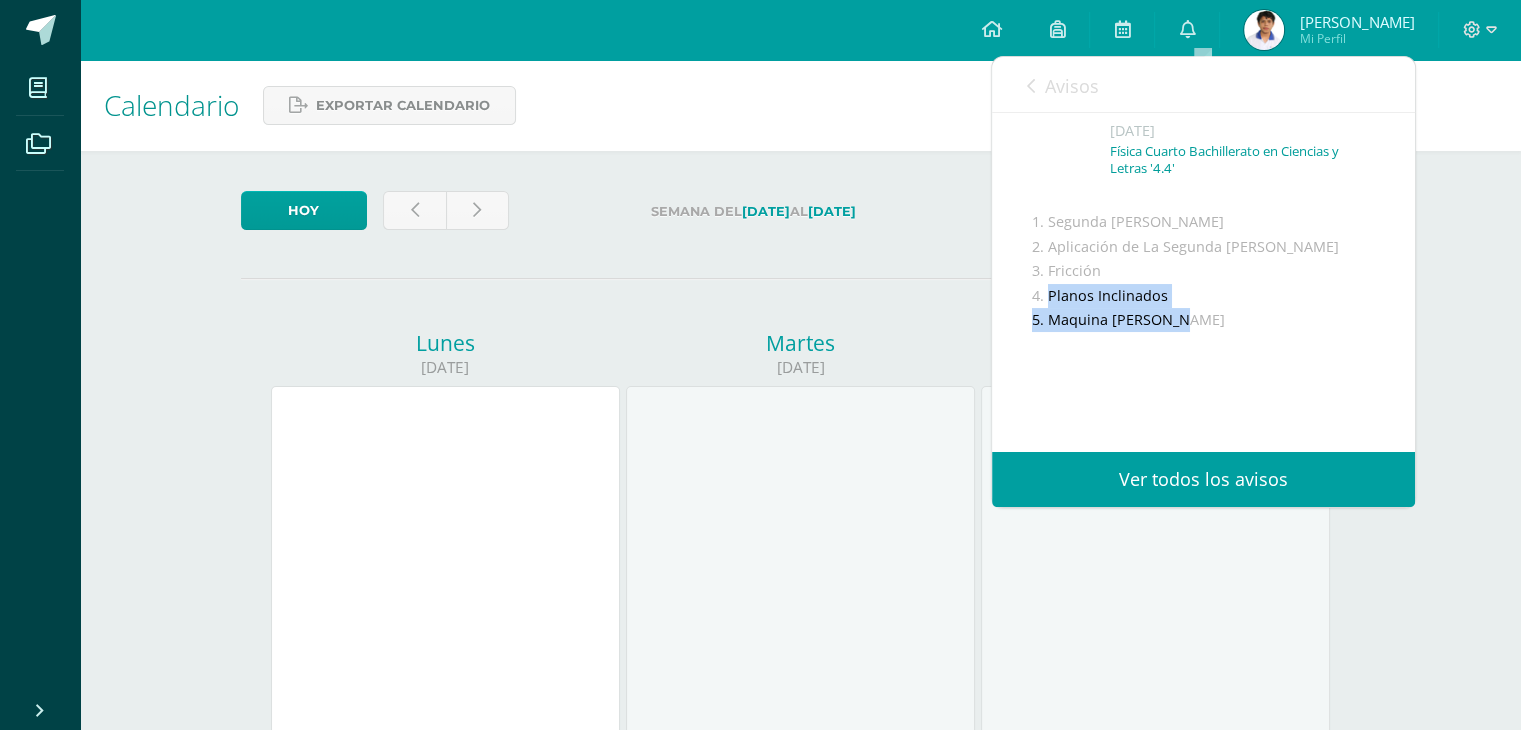 drag, startPoint x: 1053, startPoint y: 324, endPoint x: 1180, endPoint y: 341, distance: 128.13274 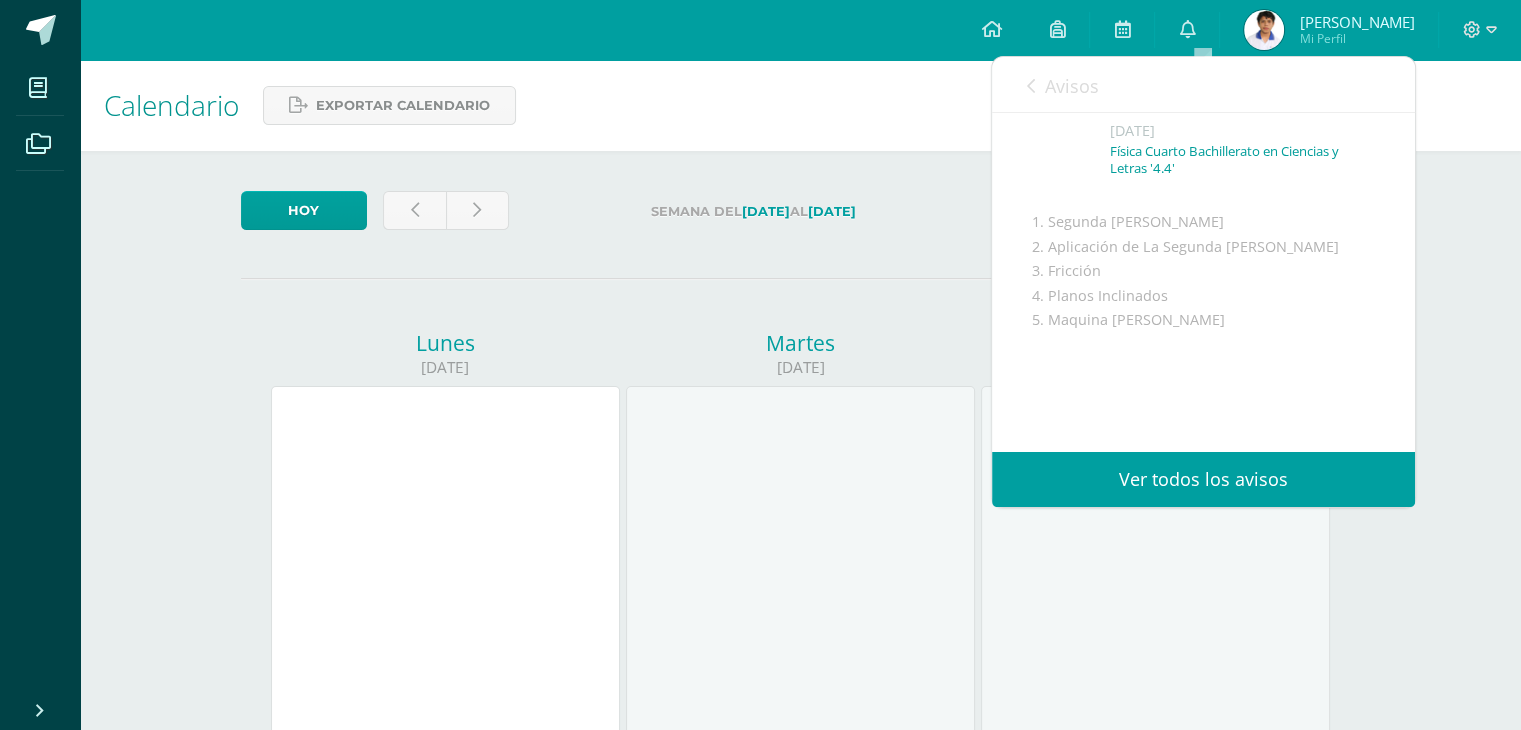 click on "Avisos" at bounding box center [1063, 85] 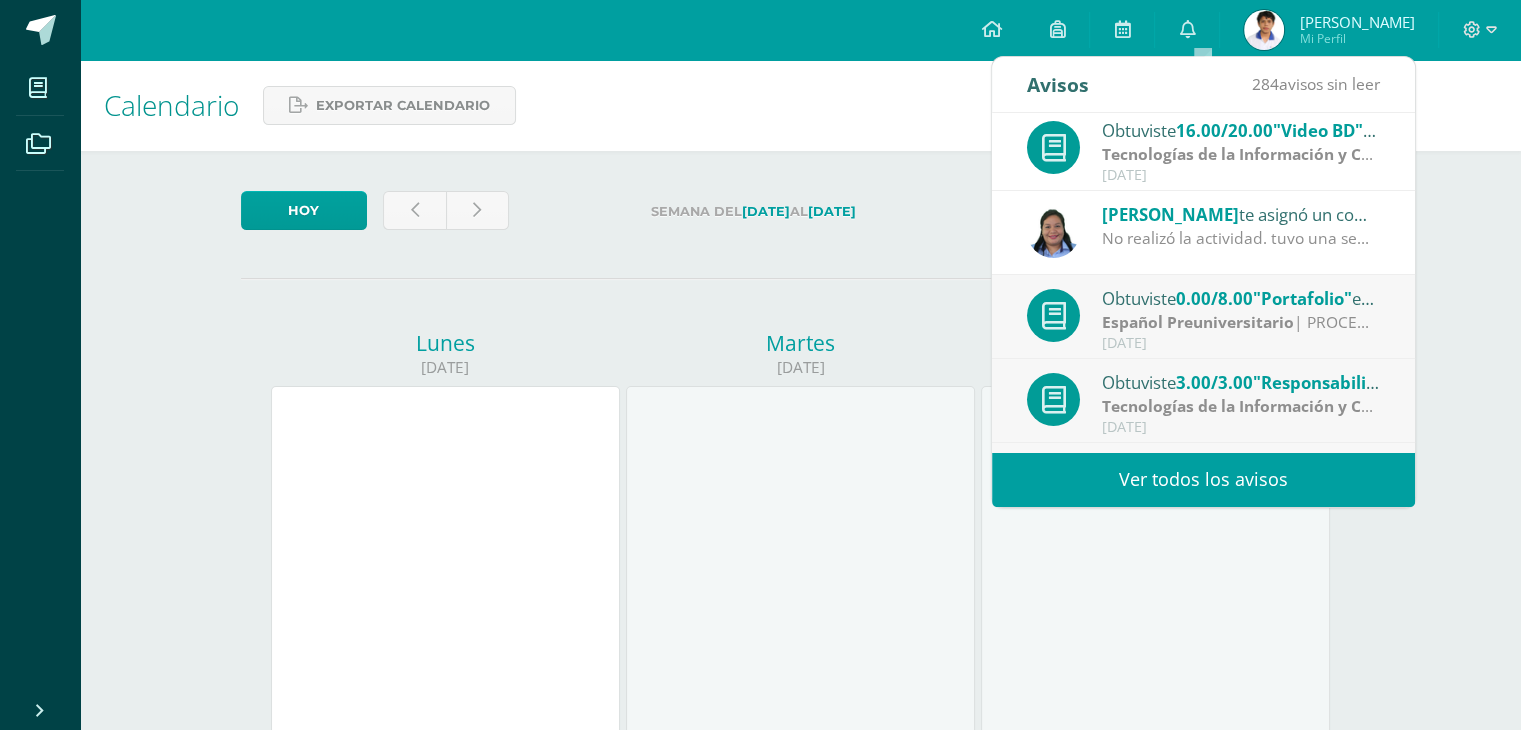 scroll, scrollTop: 0, scrollLeft: 0, axis: both 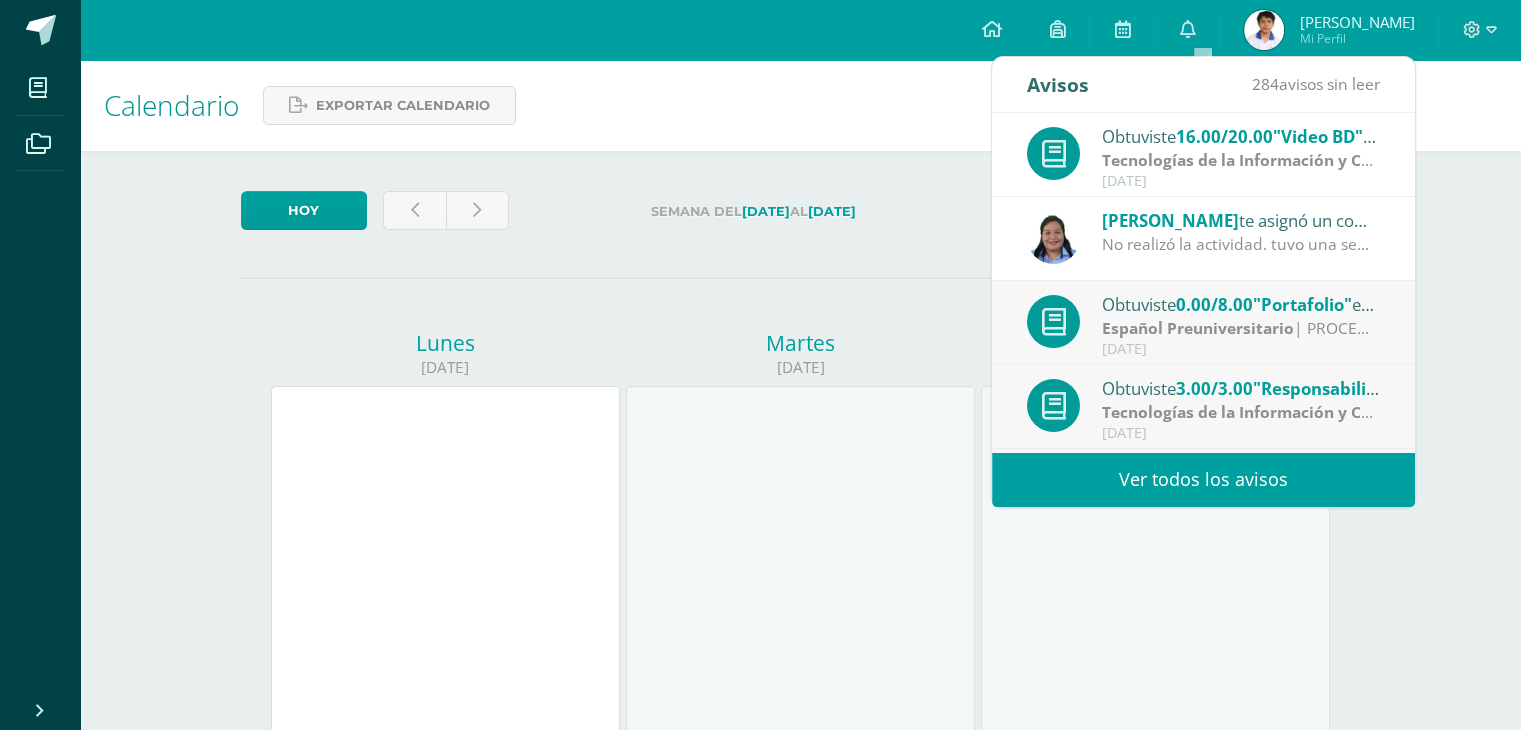 click on "No realizó la actividad. tuvo una semana para realizarla." at bounding box center (1241, 244) 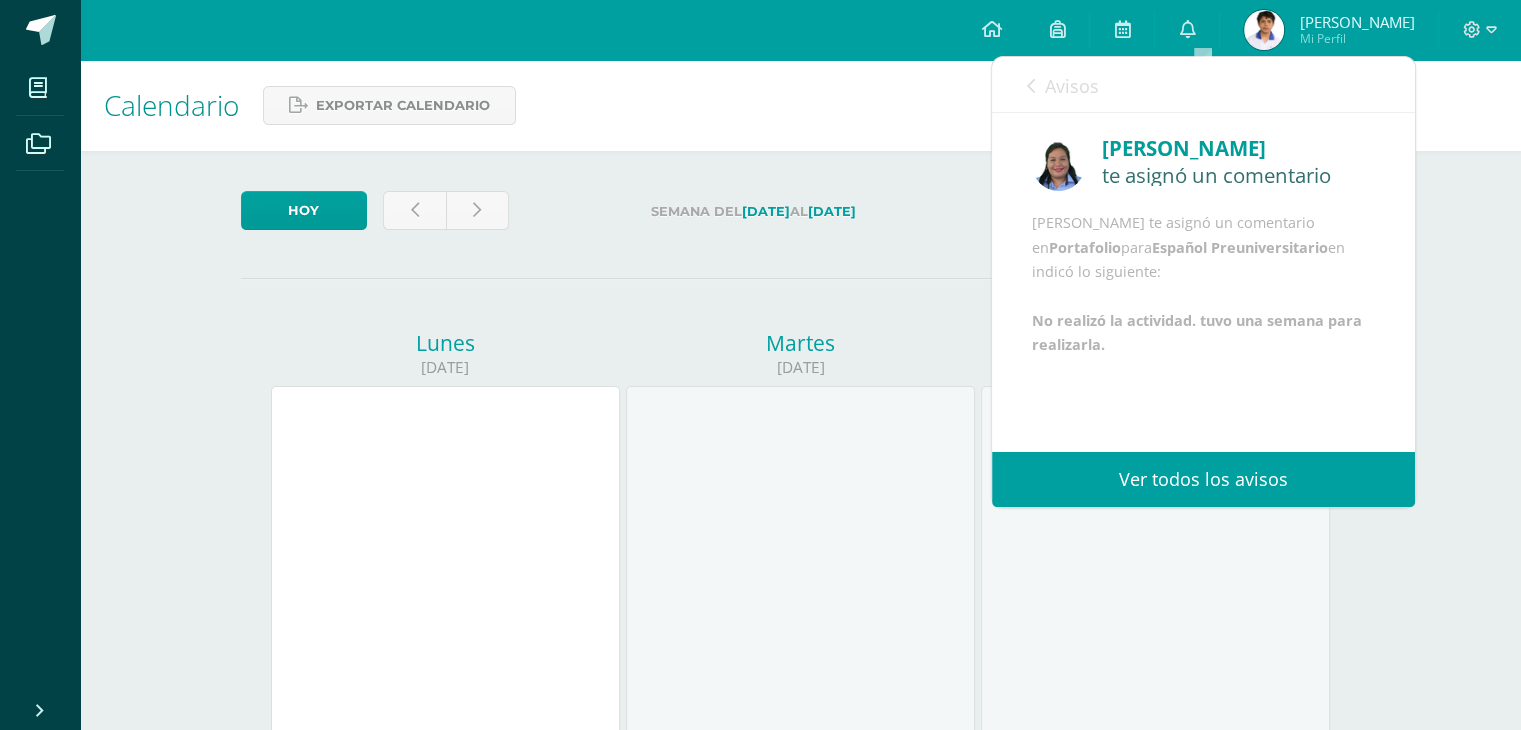 click on "Avisos 284  avisos sin leer
Avisos" at bounding box center (1203, 85) 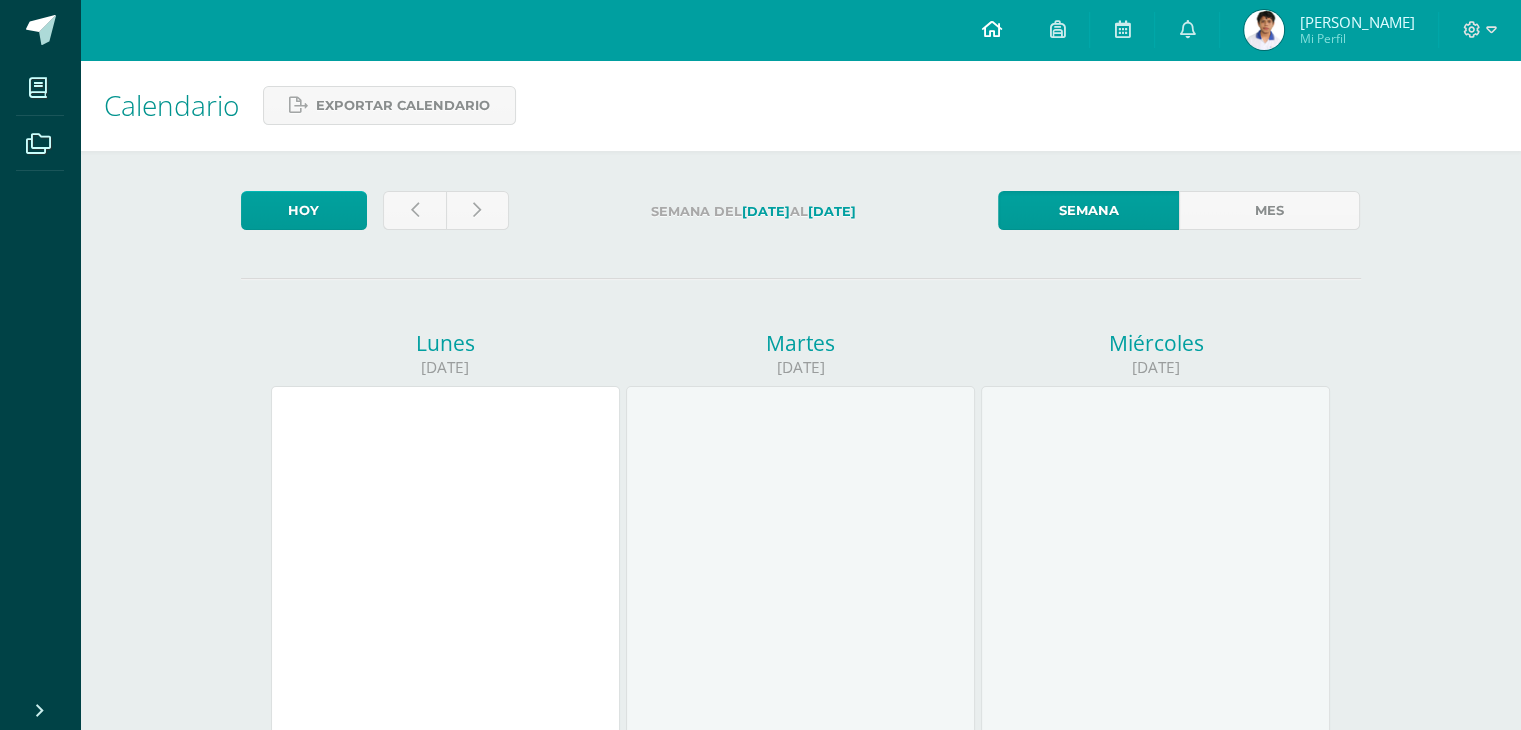 click at bounding box center (991, 30) 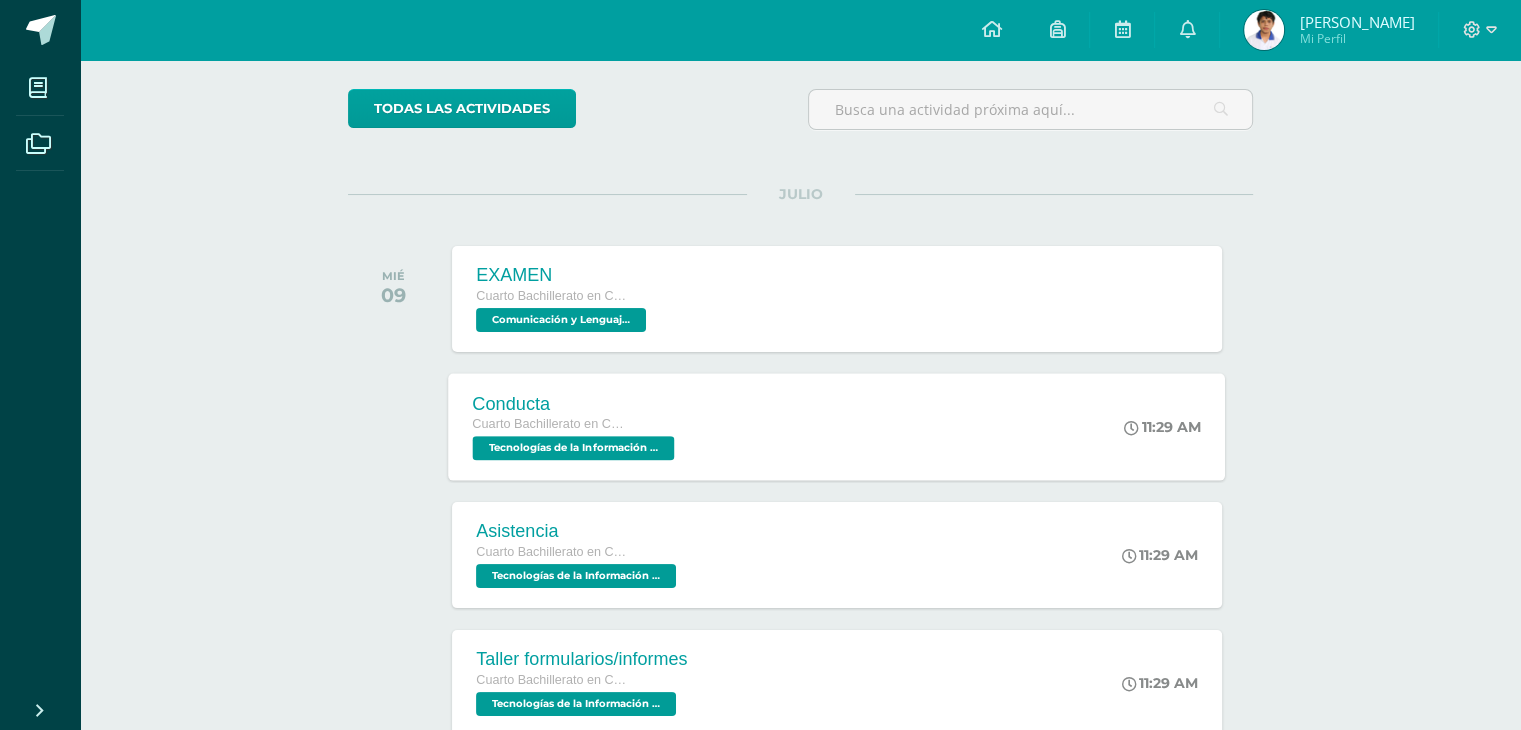 scroll, scrollTop: 300, scrollLeft: 0, axis: vertical 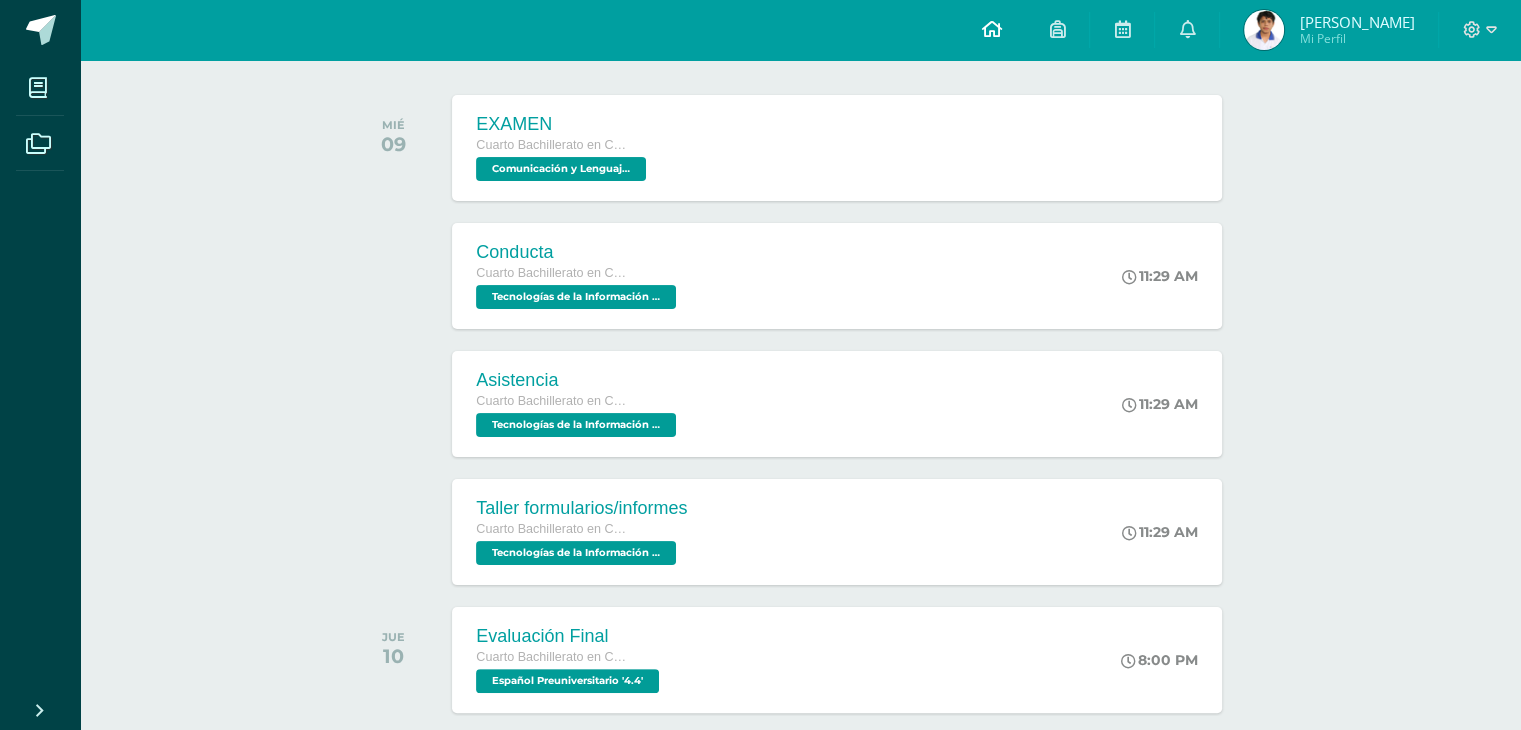 click at bounding box center [991, 30] 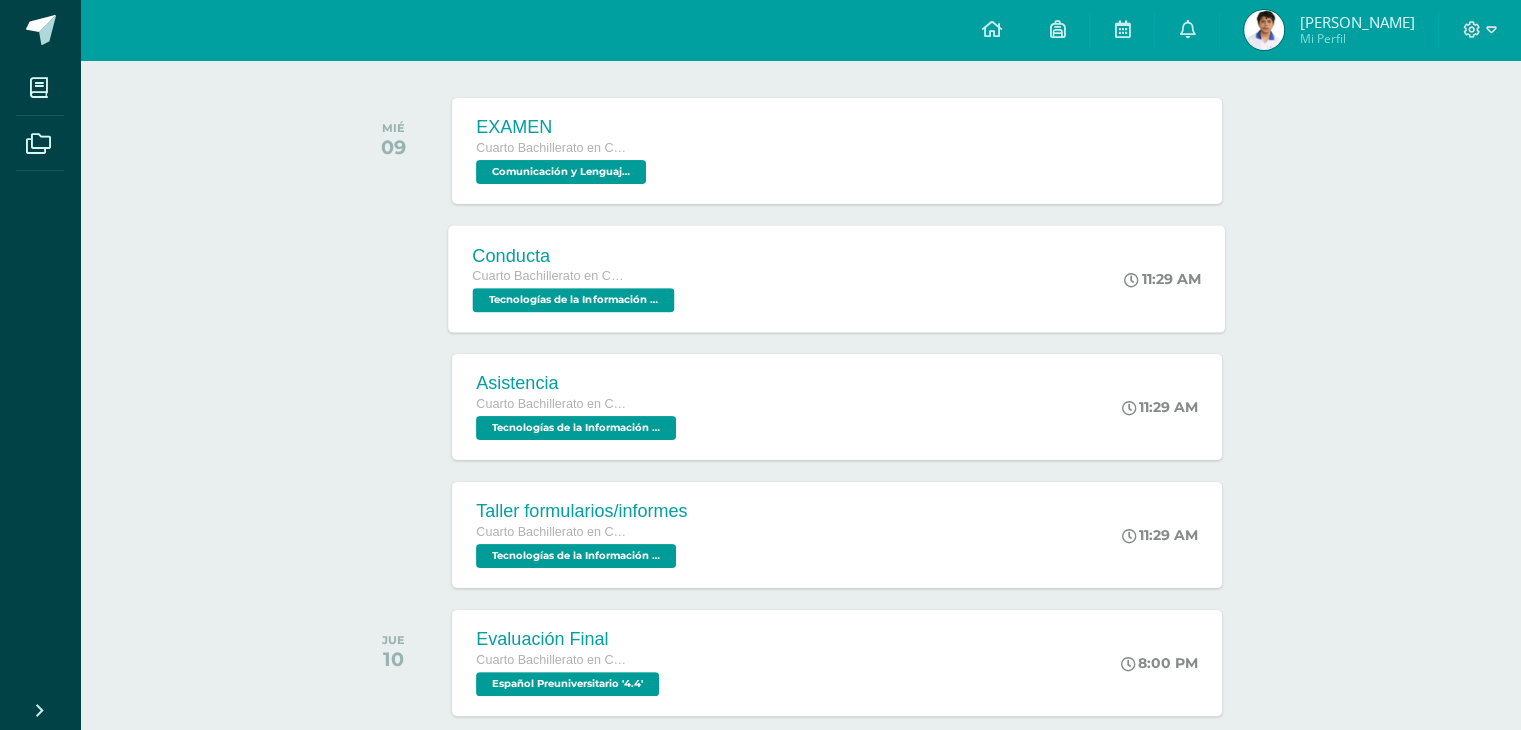 scroll, scrollTop: 300, scrollLeft: 0, axis: vertical 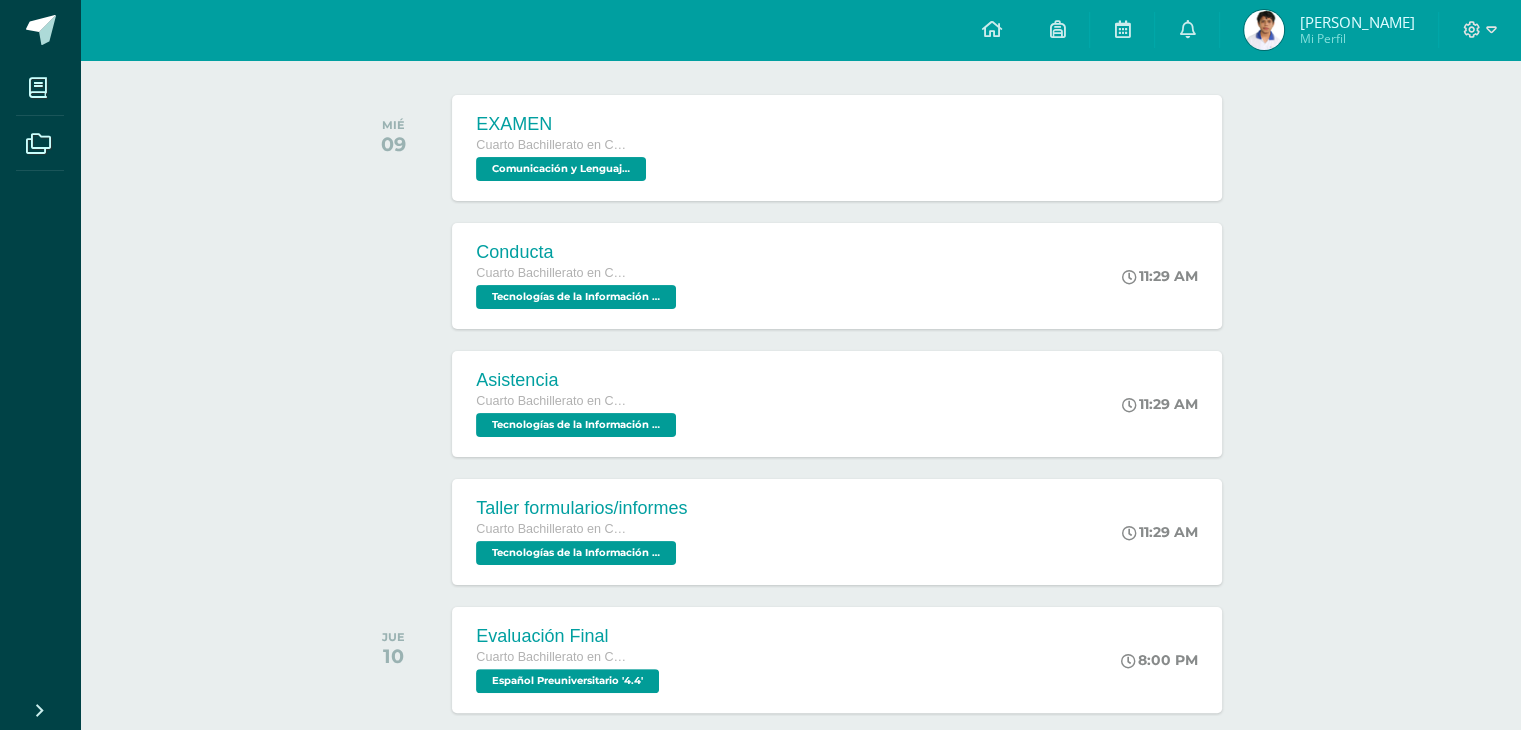 click at bounding box center (1264, 30) 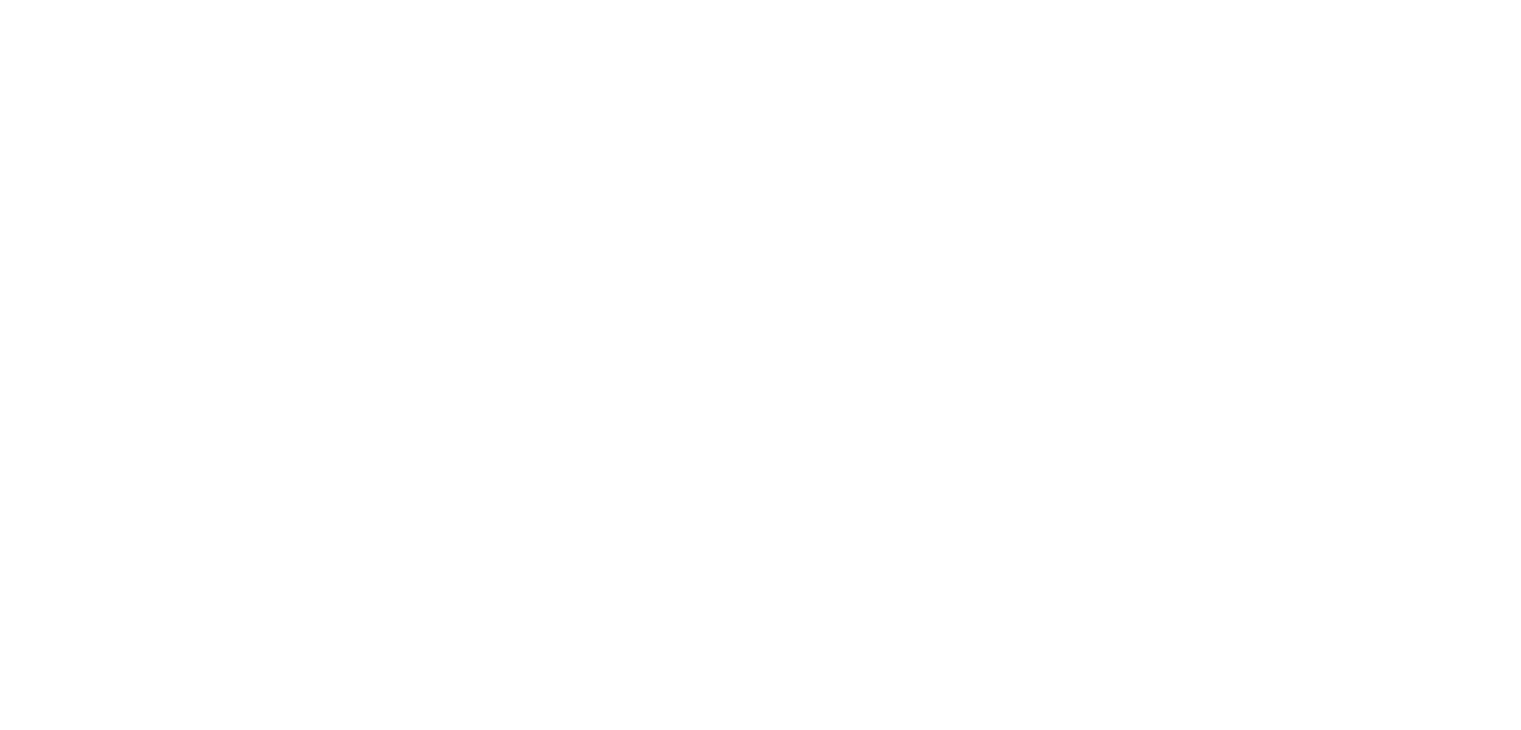 scroll, scrollTop: 0, scrollLeft: 0, axis: both 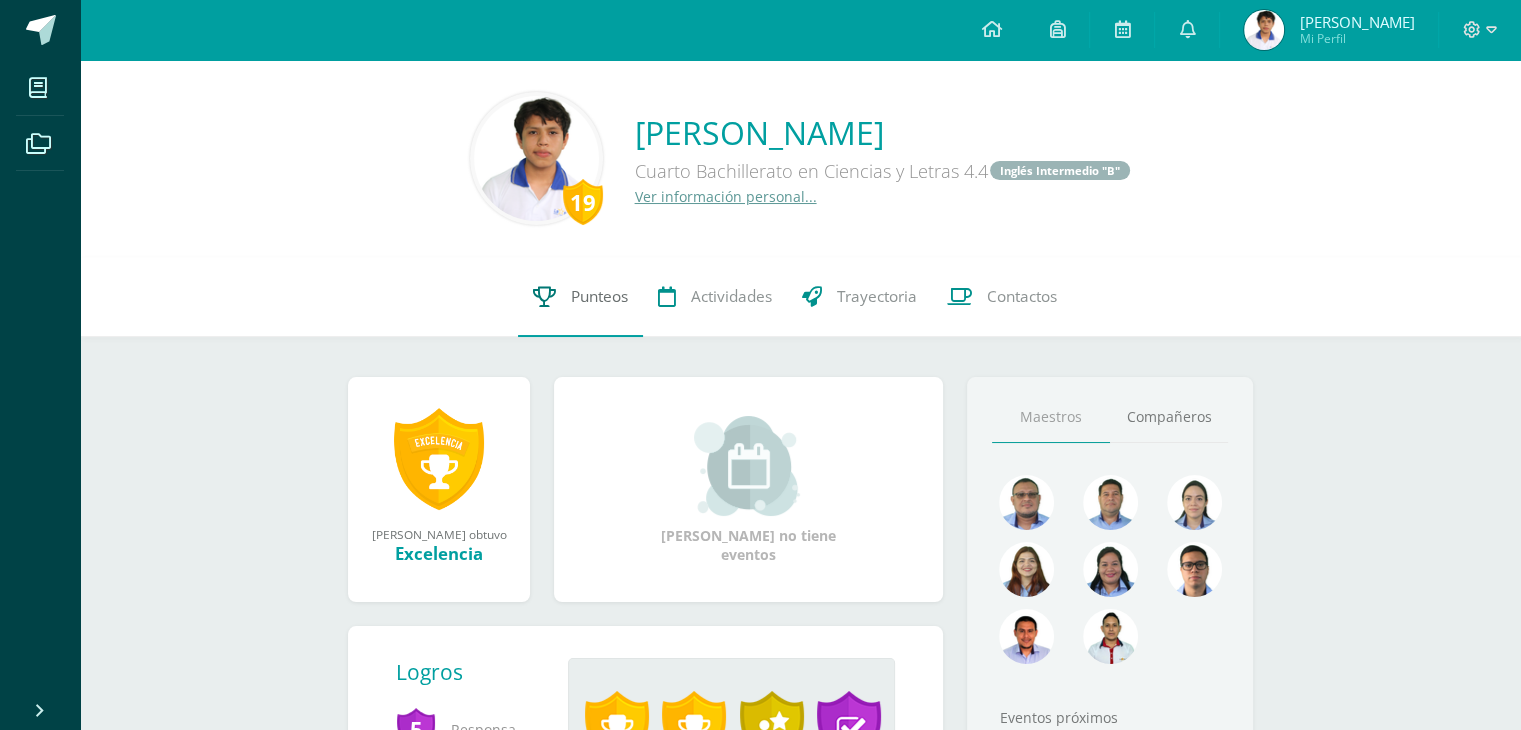 click on "Punteos" at bounding box center (580, 297) 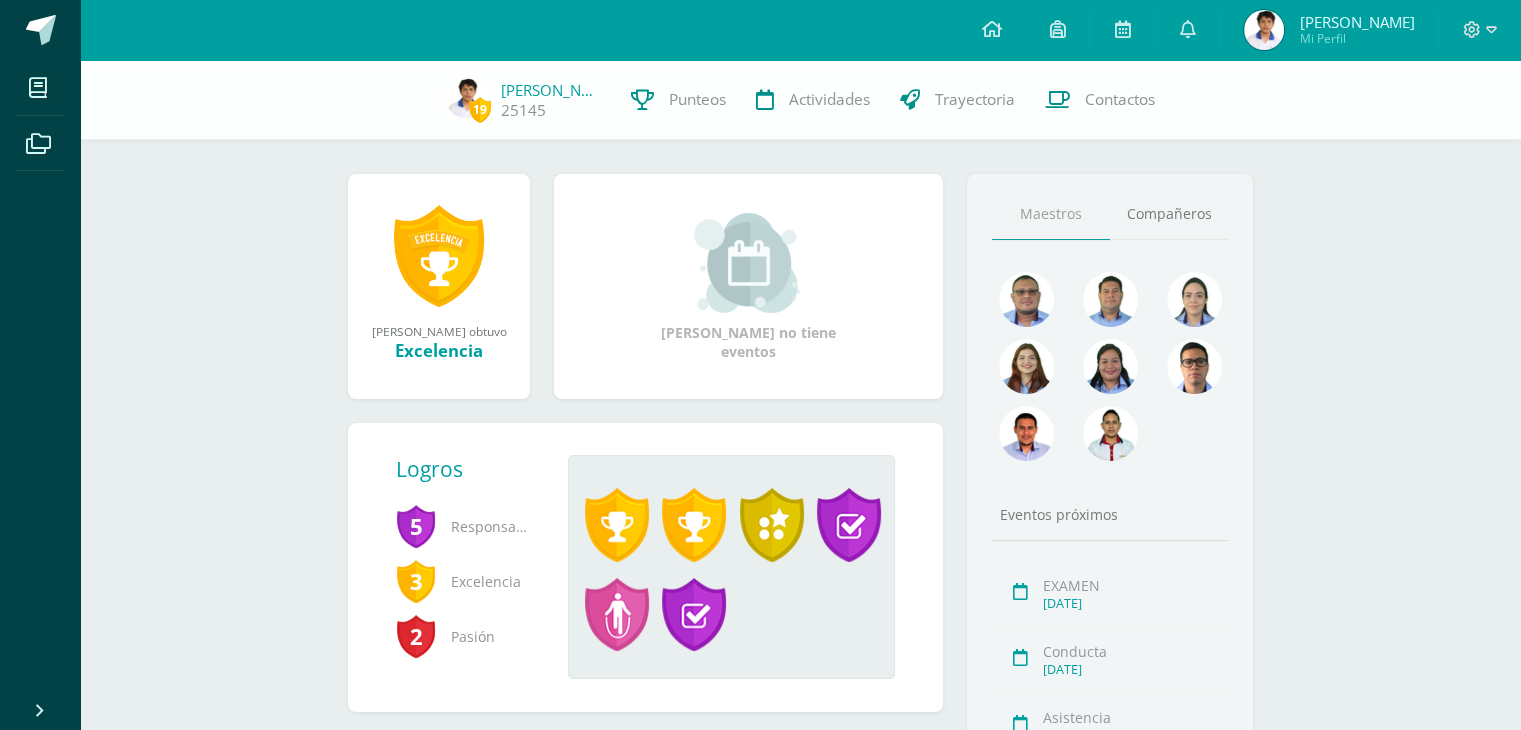 scroll, scrollTop: 200, scrollLeft: 0, axis: vertical 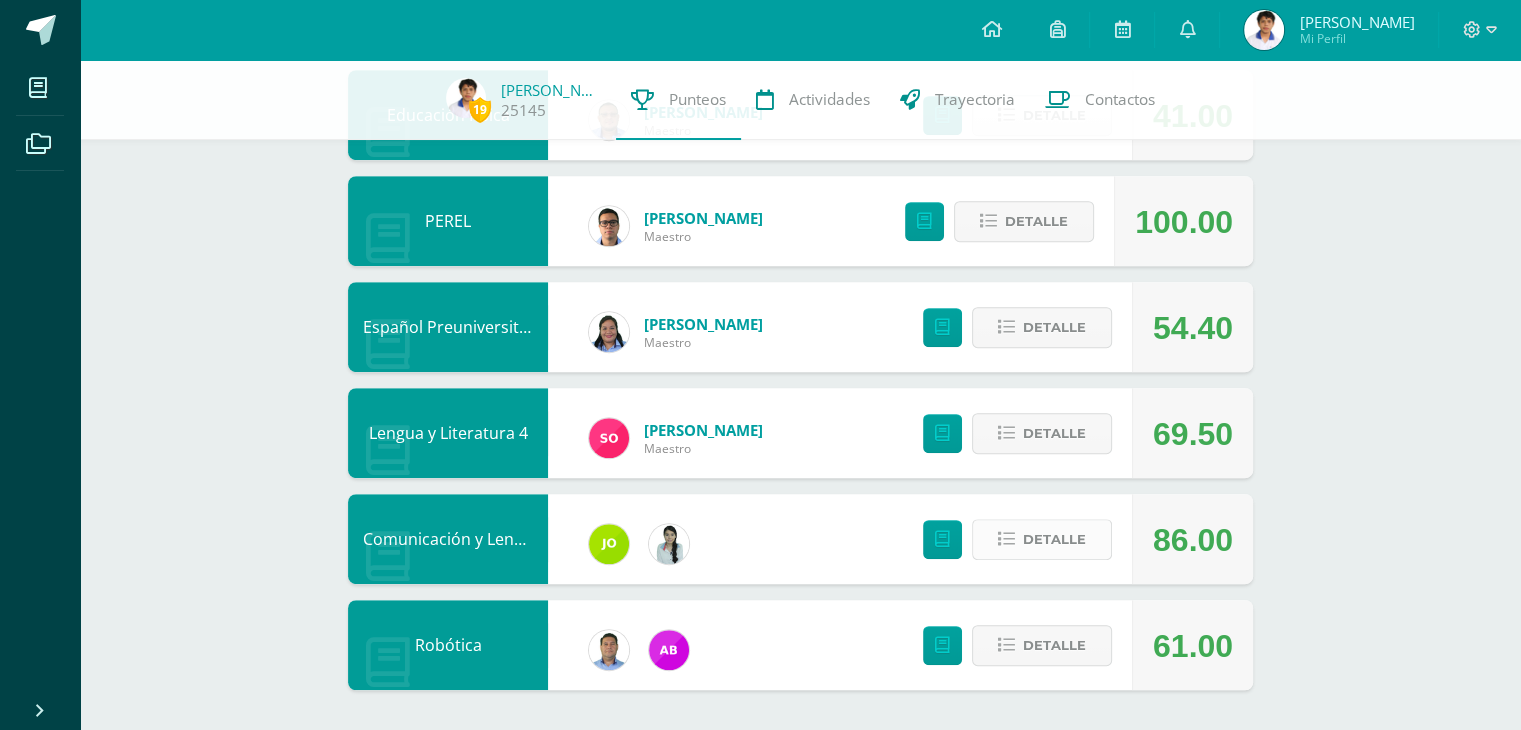 click at bounding box center [1006, 539] 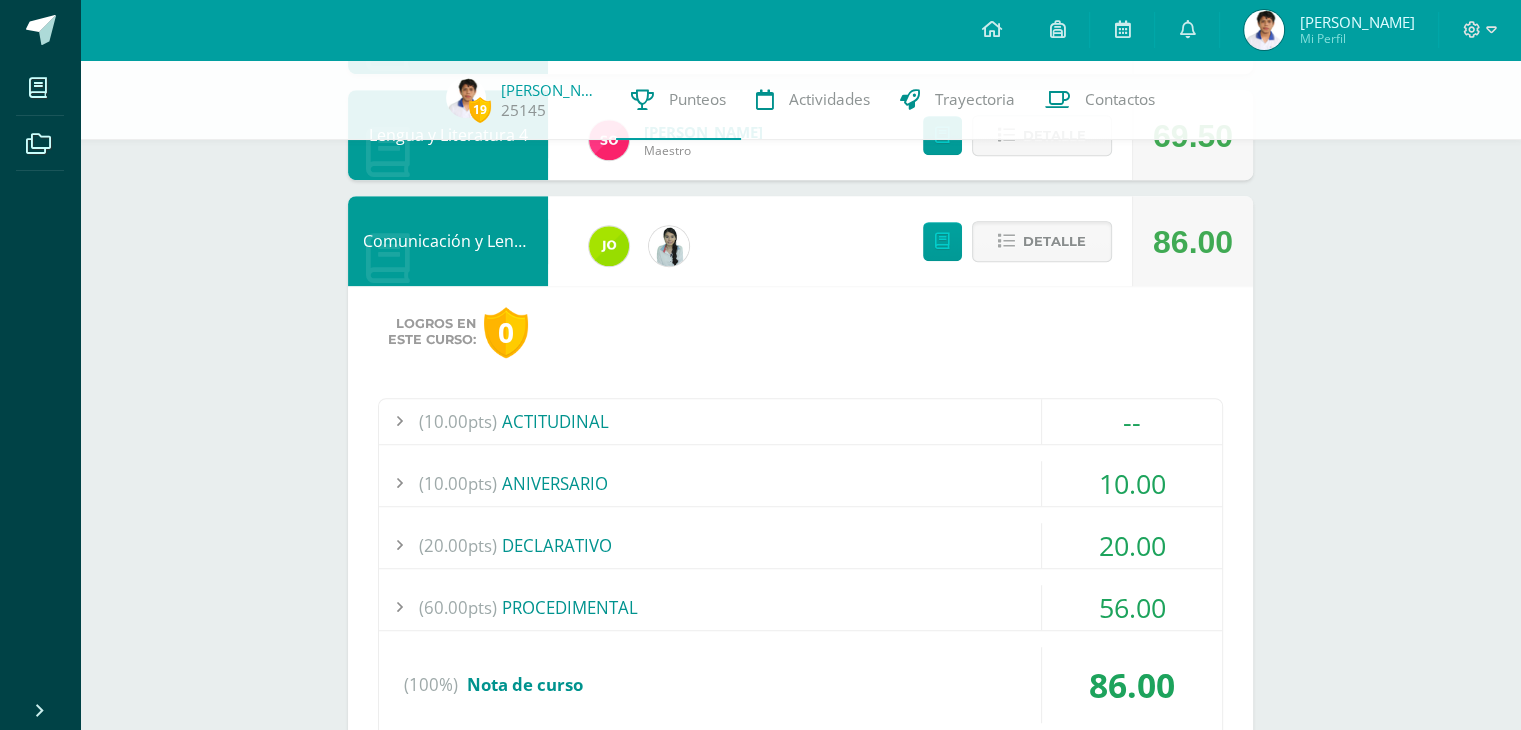 scroll, scrollTop: 1288, scrollLeft: 0, axis: vertical 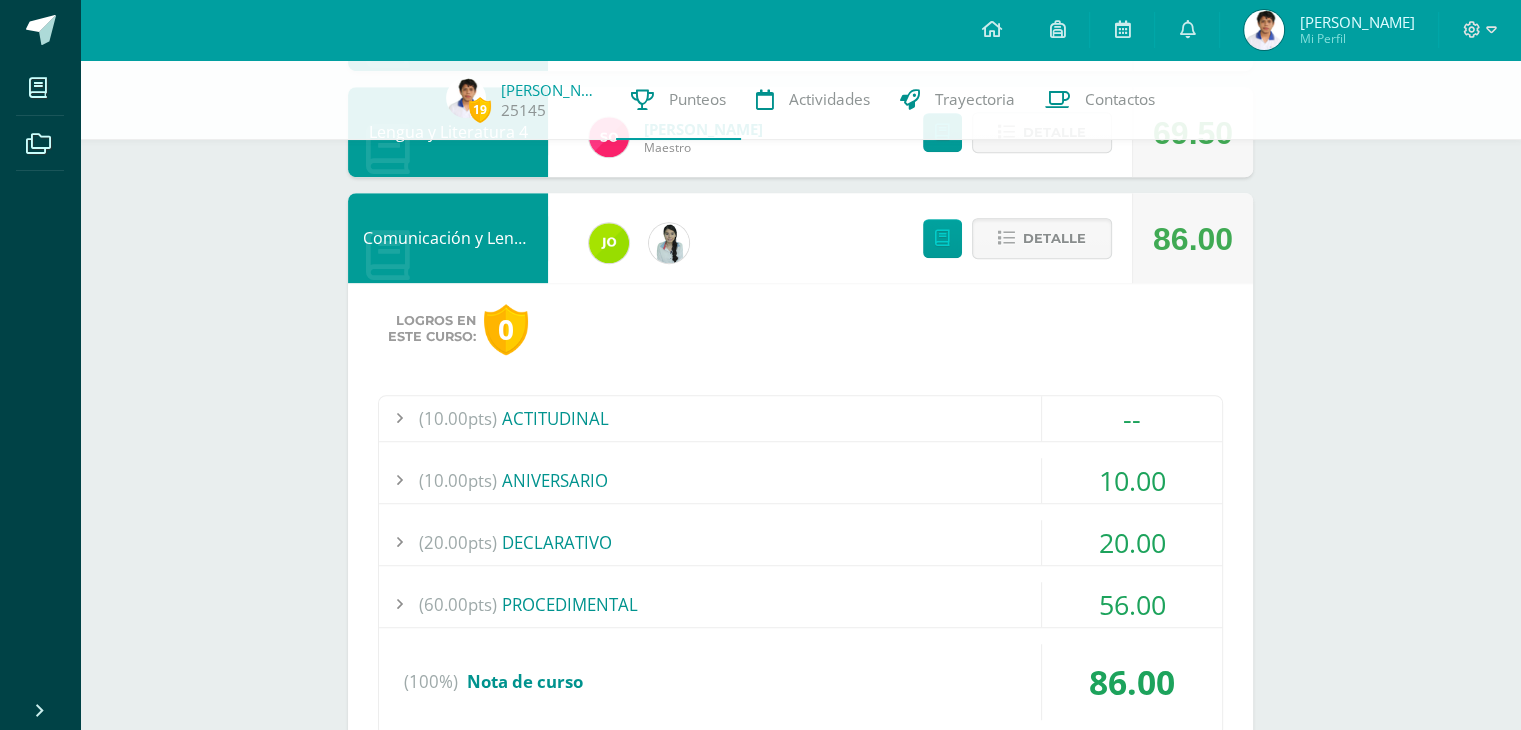 click on "20.00" at bounding box center (1132, 542) 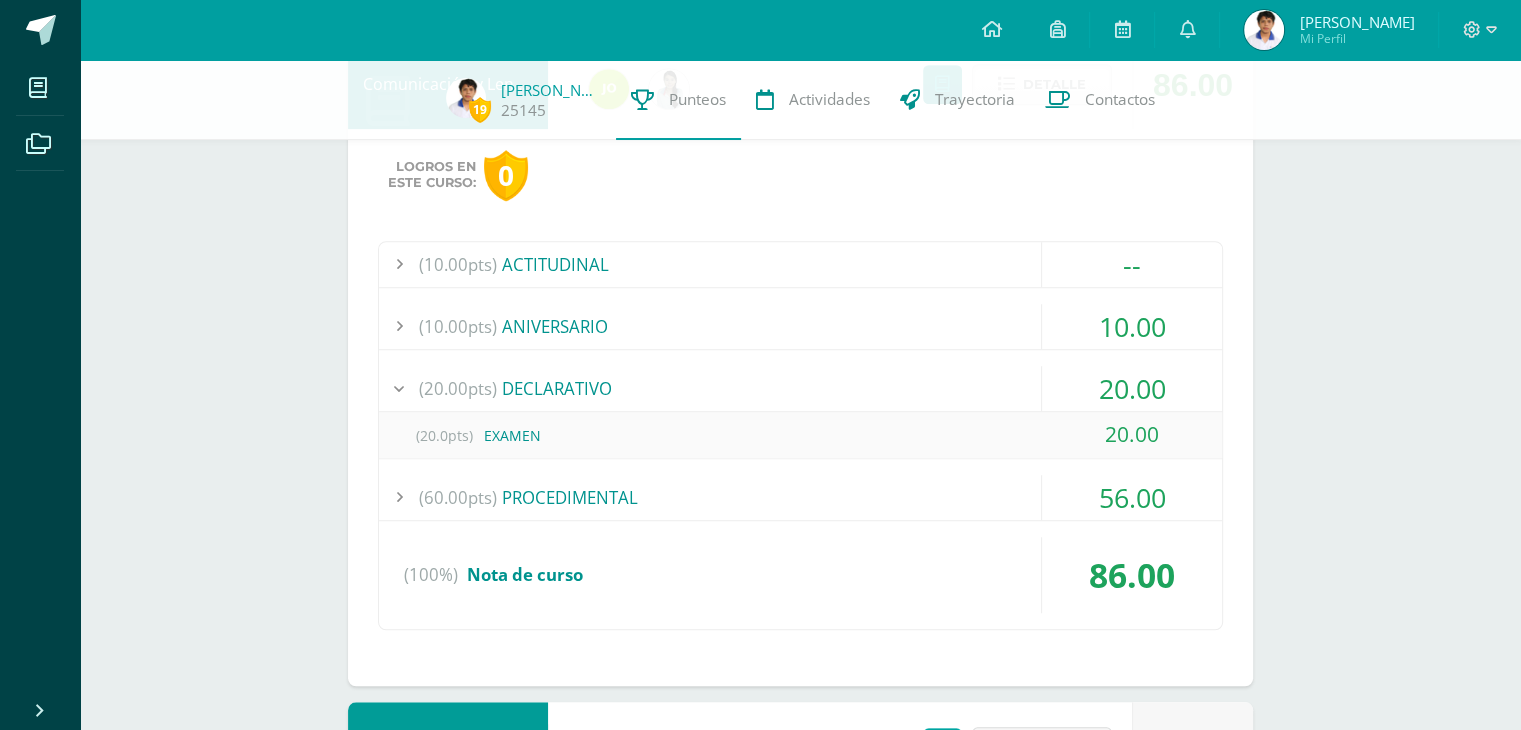 scroll, scrollTop: 1042, scrollLeft: 0, axis: vertical 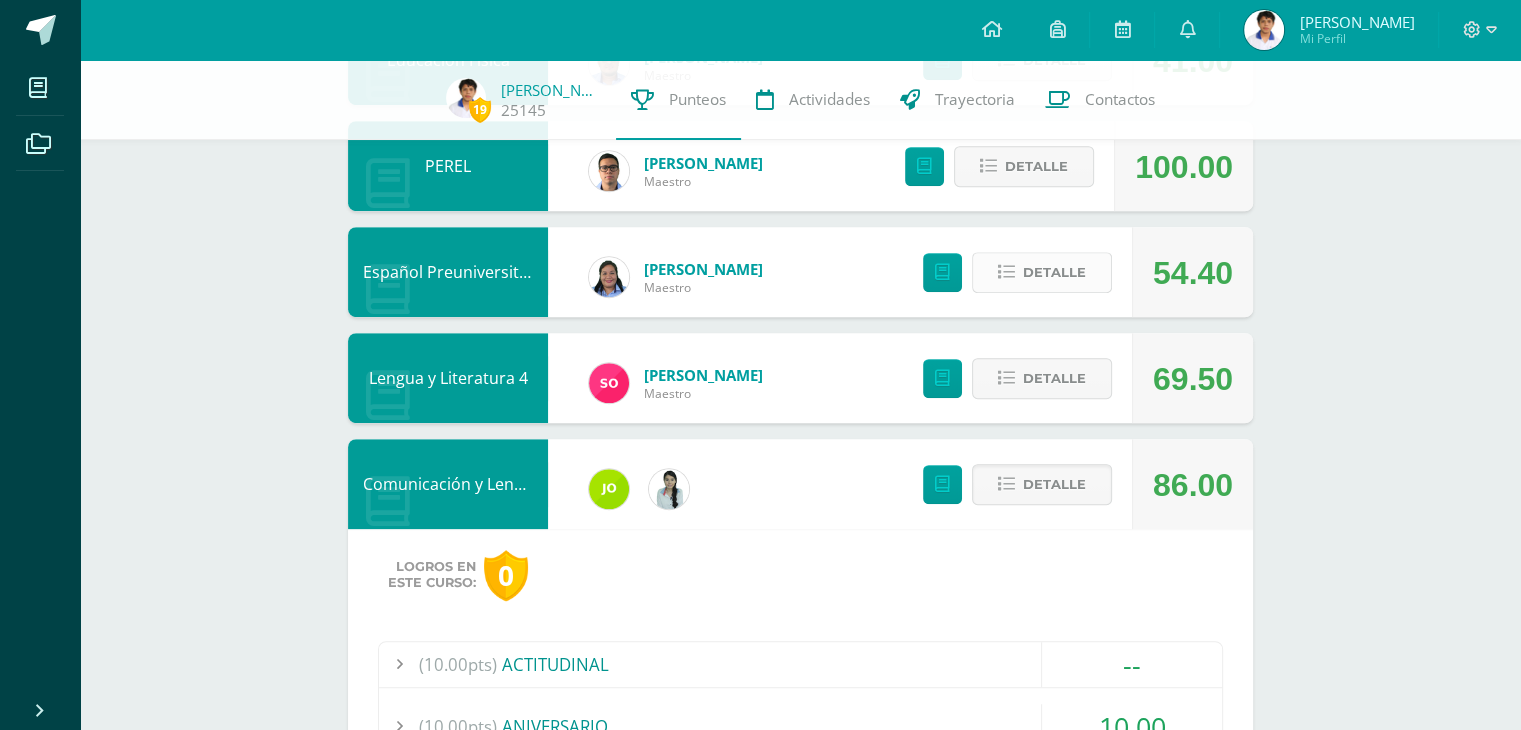 click on "Detalle" at bounding box center [1054, 272] 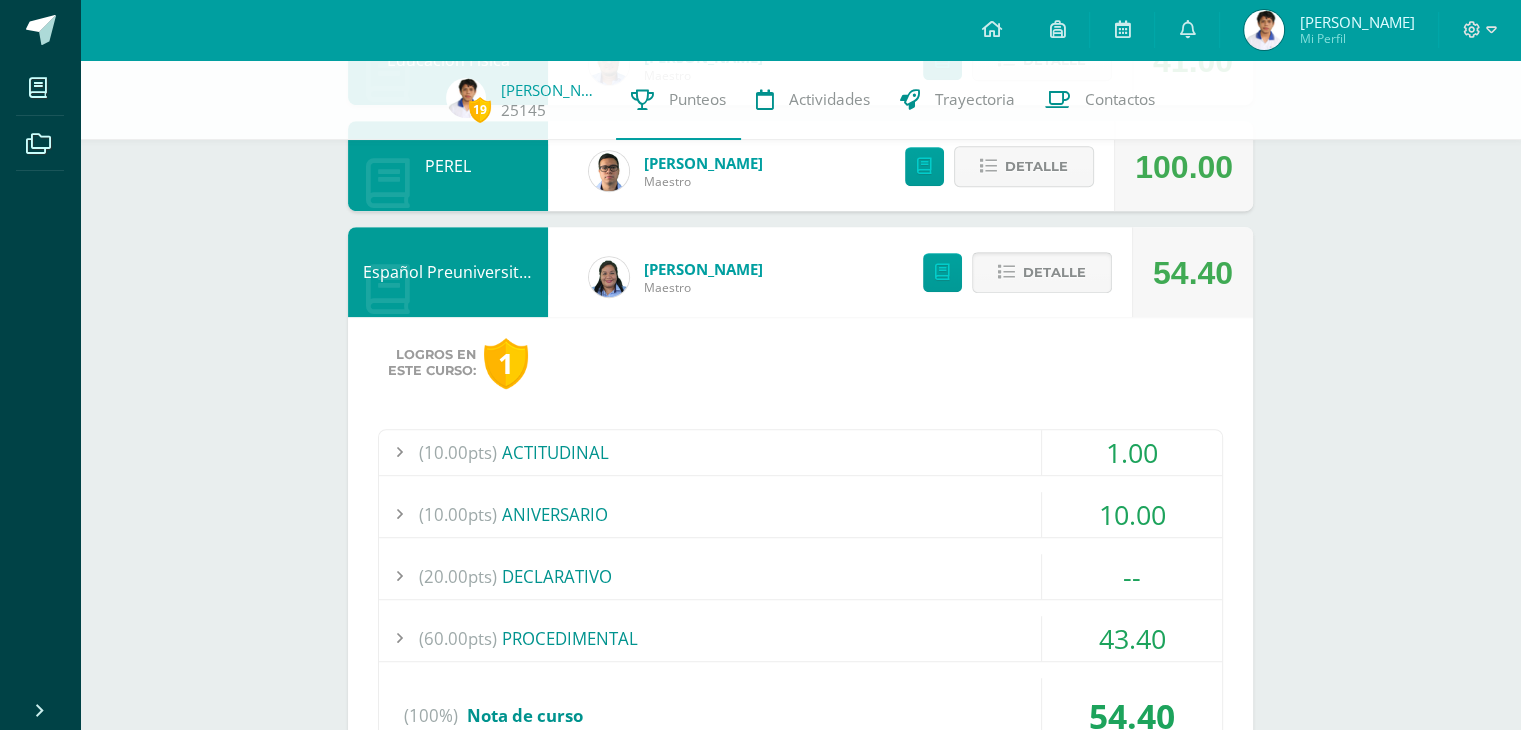 click on "Detalle" at bounding box center [1042, 272] 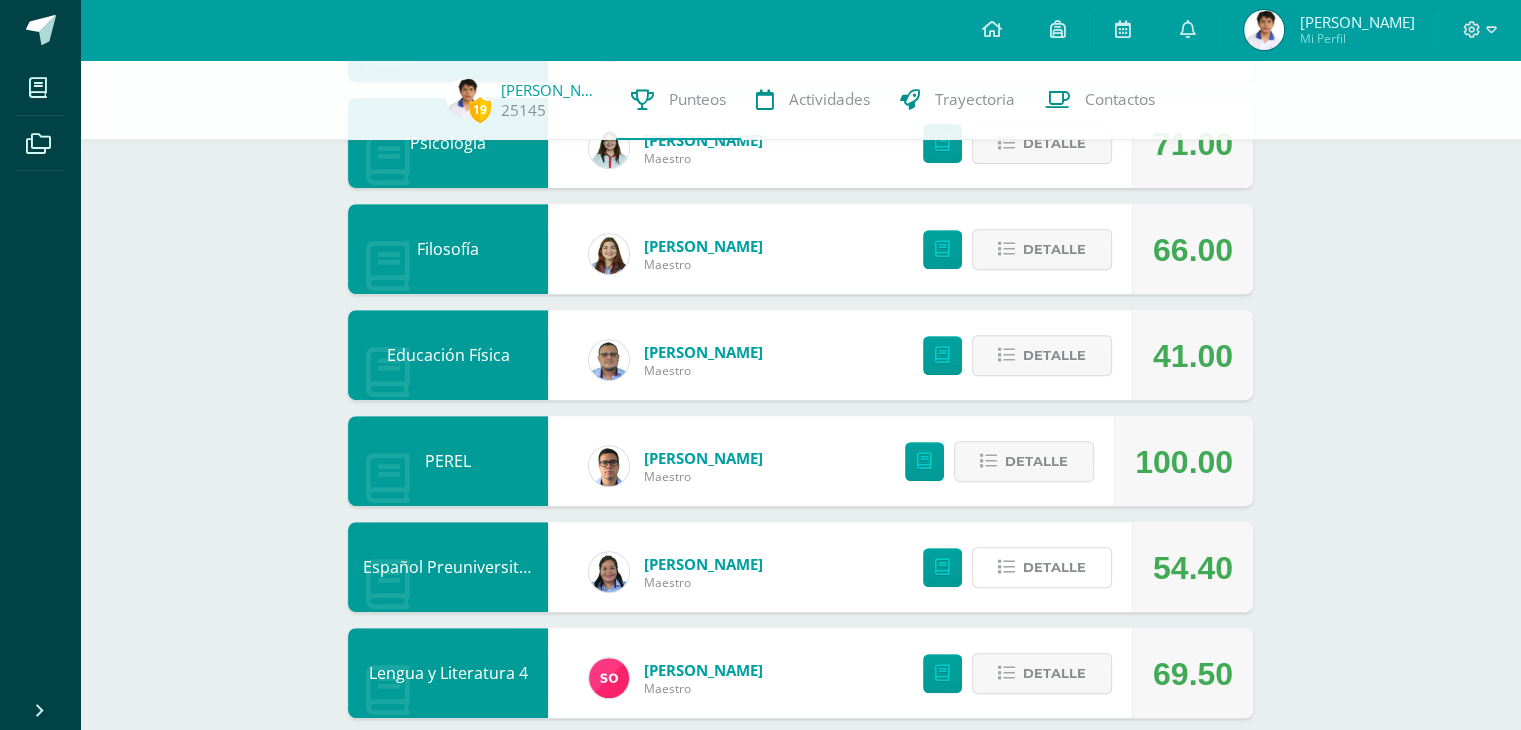 scroll, scrollTop: 742, scrollLeft: 0, axis: vertical 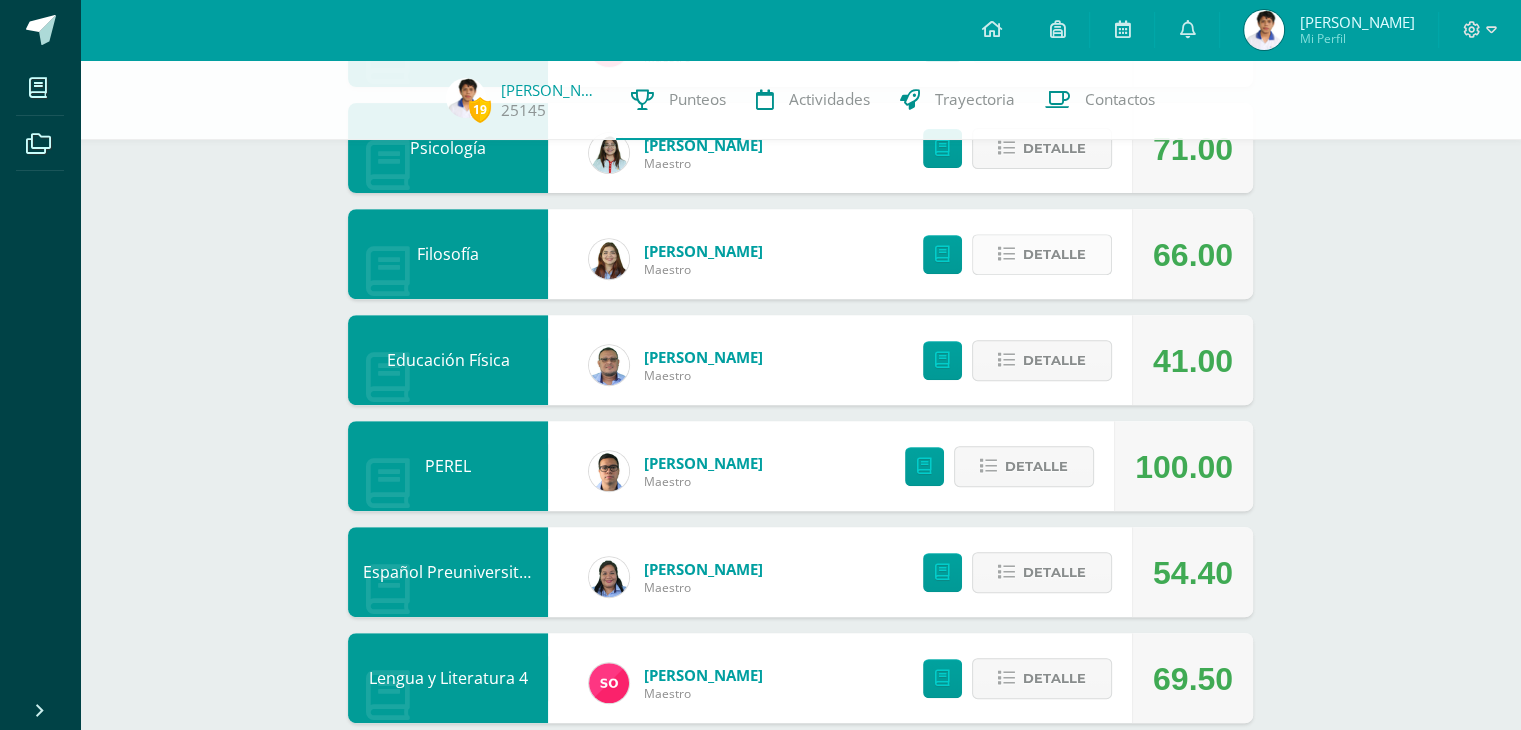 click on "Detalle" at bounding box center [1054, 254] 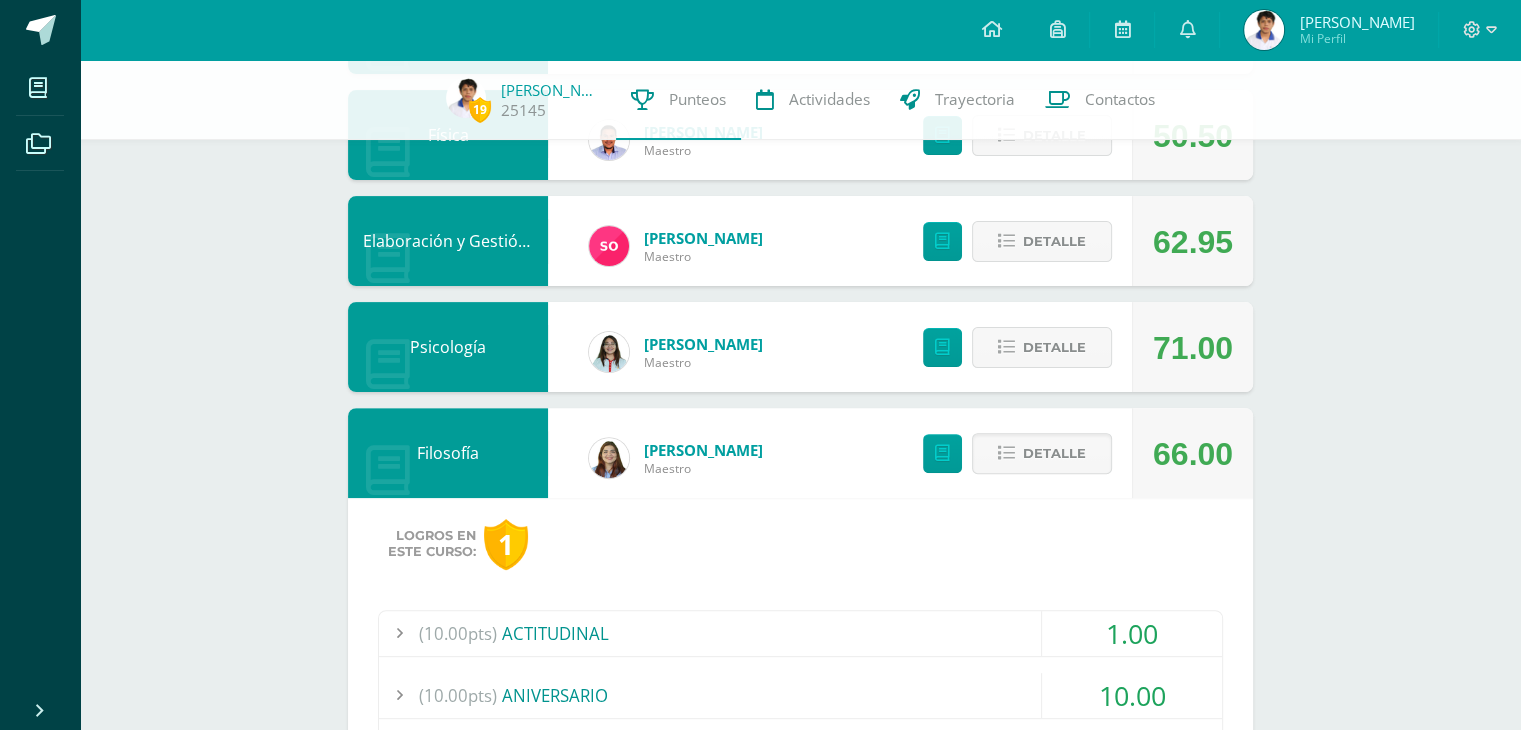 scroll, scrollTop: 542, scrollLeft: 0, axis: vertical 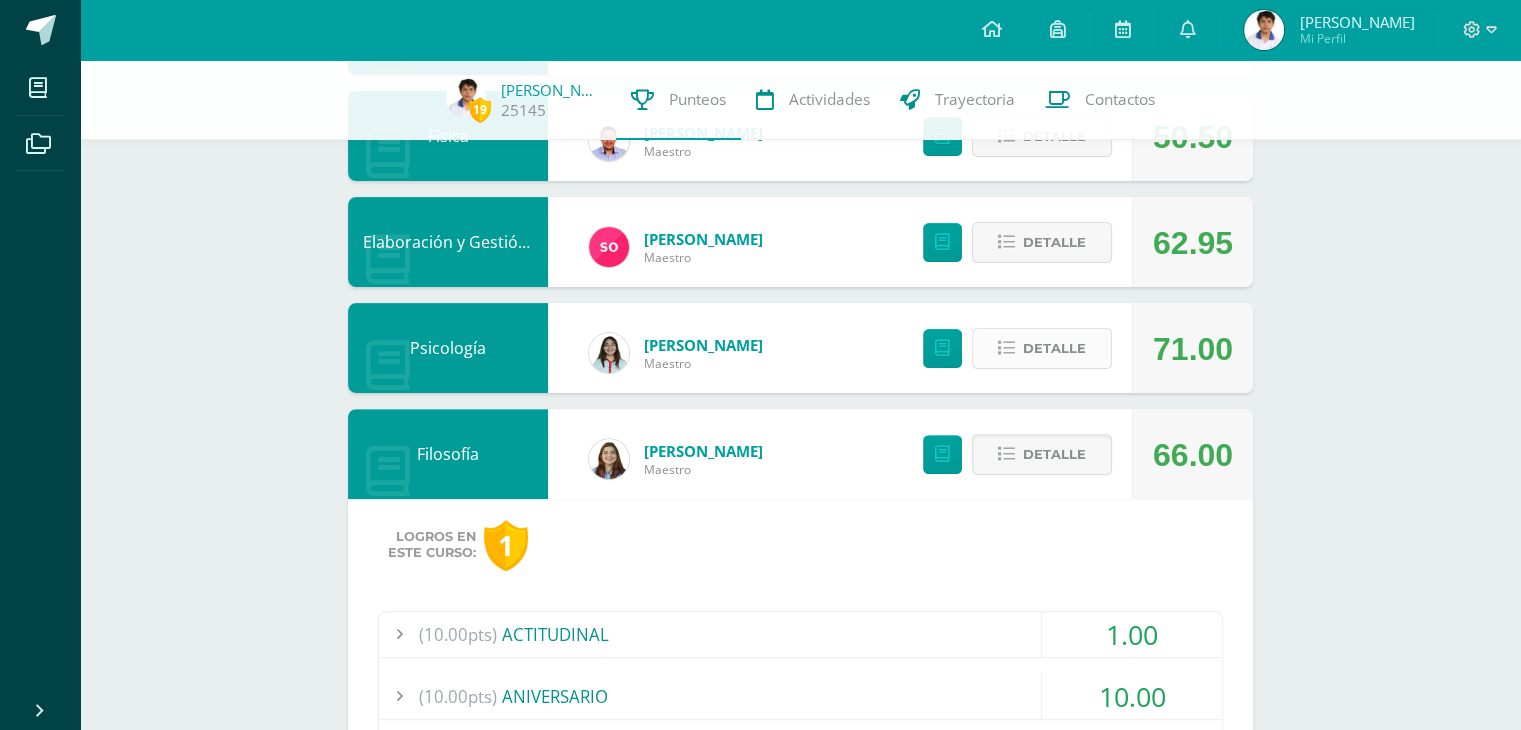 click on "Detalle" at bounding box center [1054, 348] 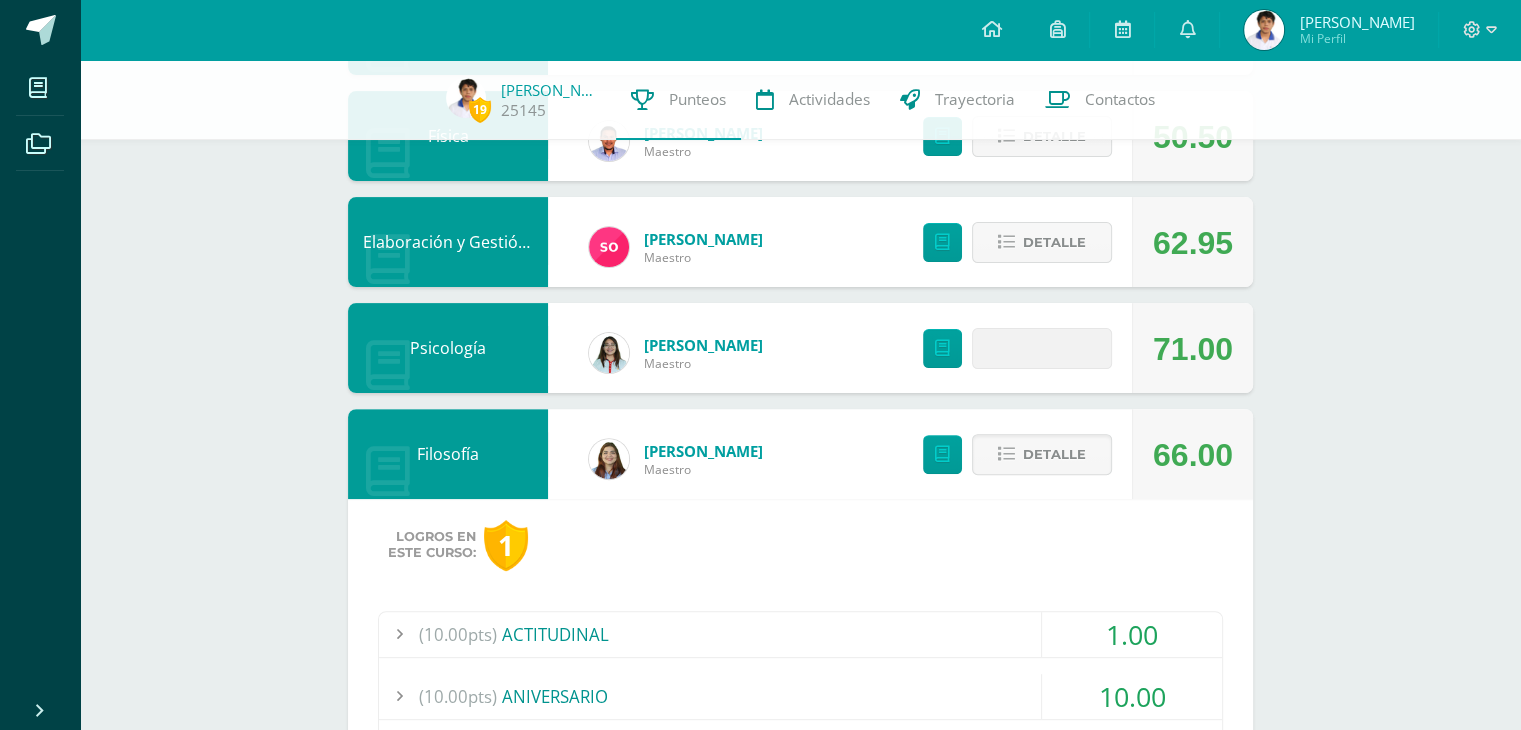 scroll, scrollTop: 342, scrollLeft: 0, axis: vertical 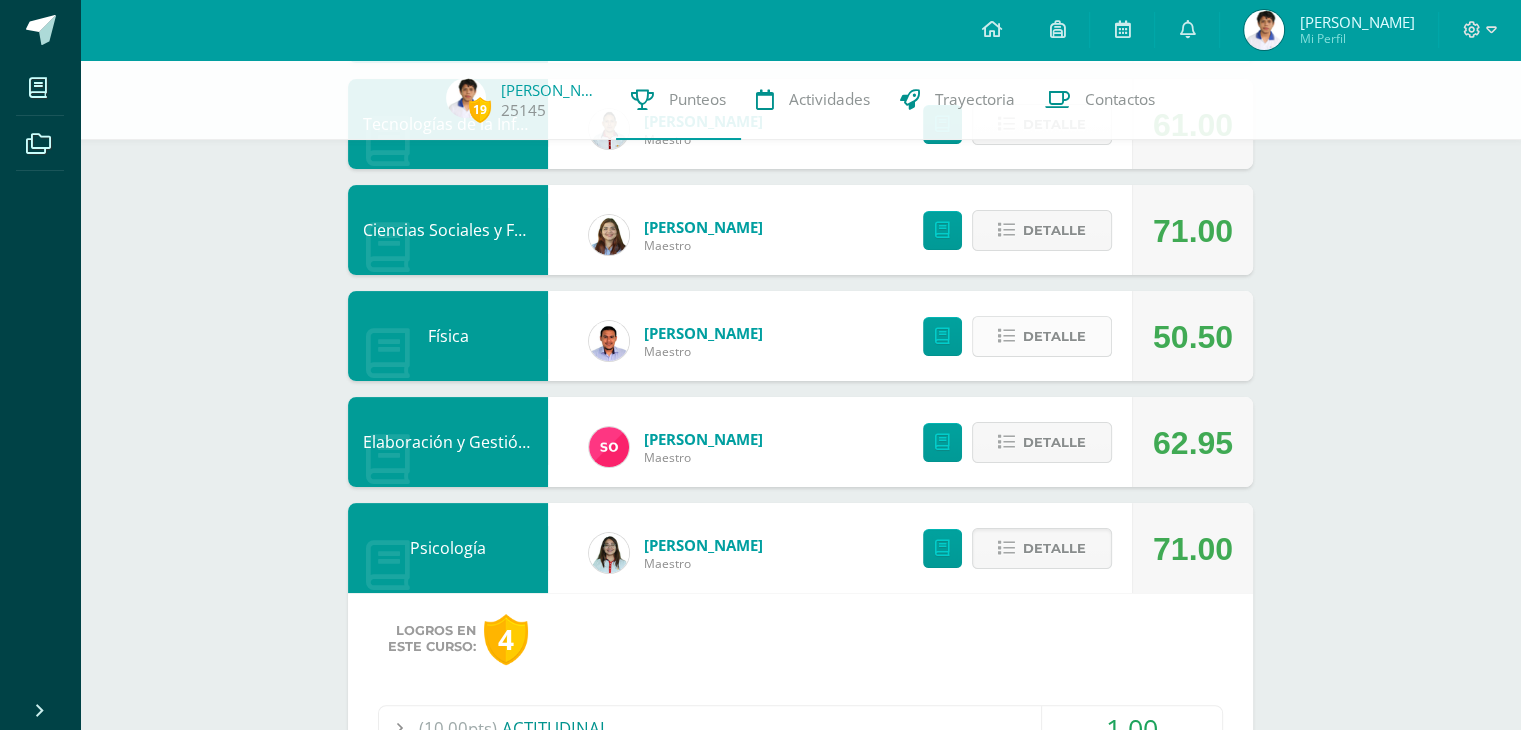 drag, startPoint x: 1061, startPoint y: 344, endPoint x: 1048, endPoint y: 346, distance: 13.152946 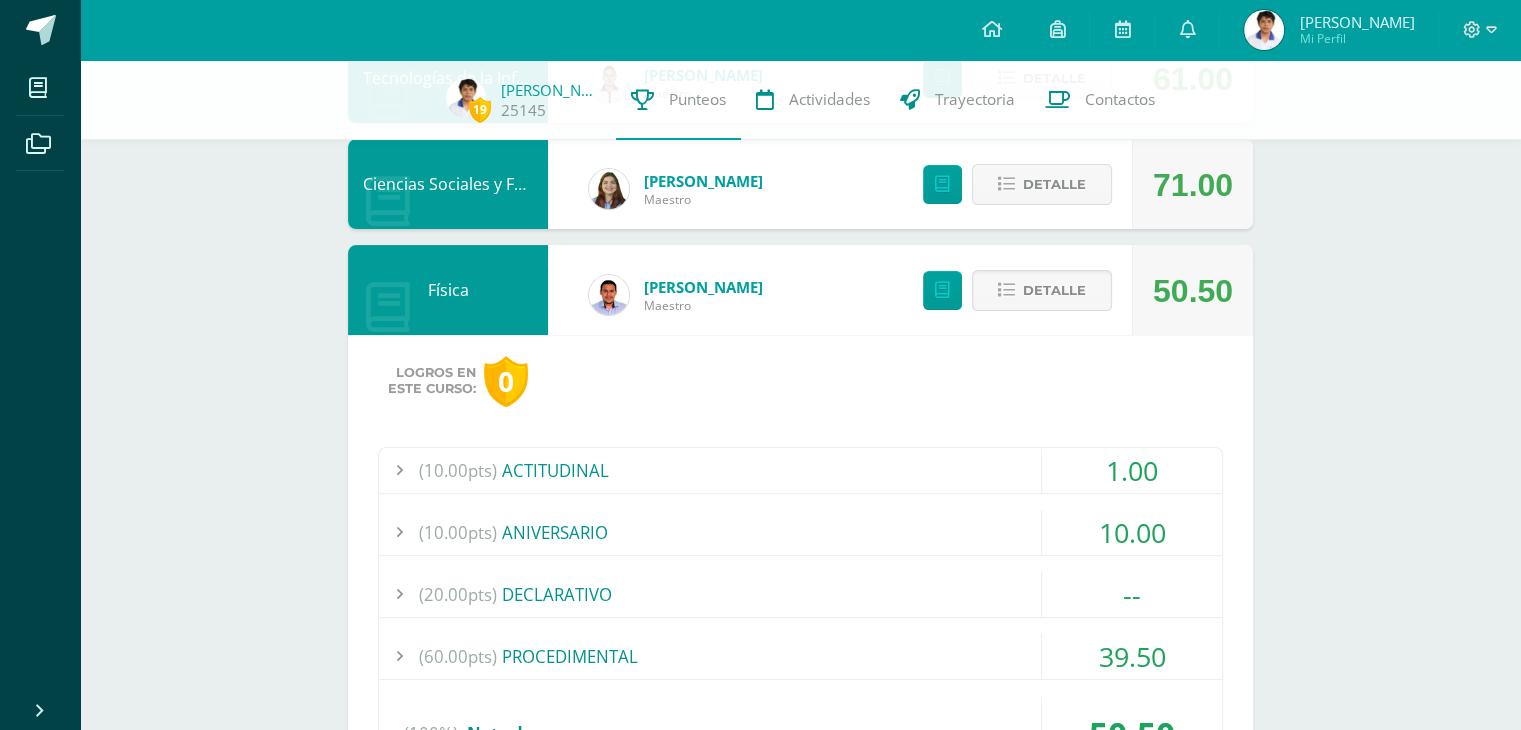 scroll, scrollTop: 542, scrollLeft: 0, axis: vertical 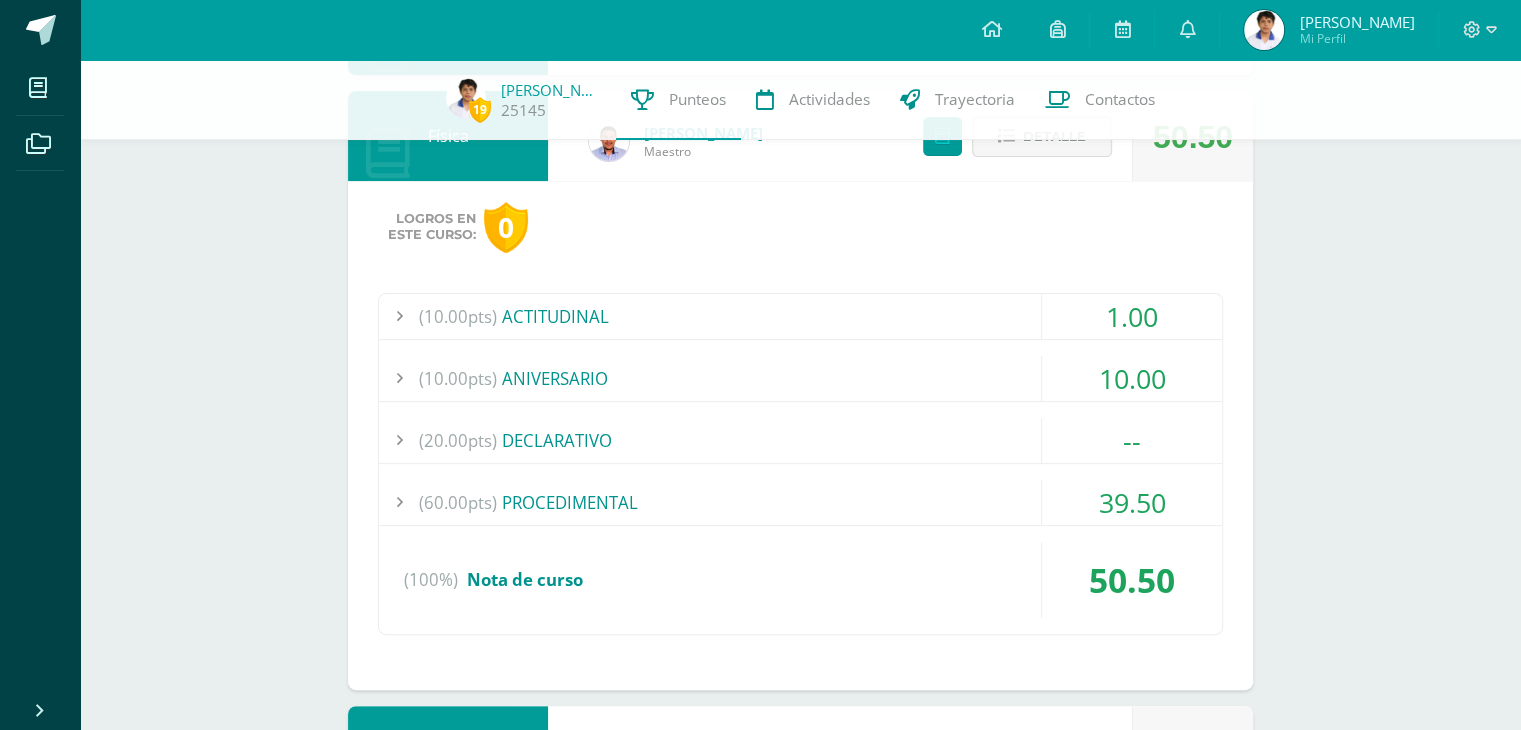 click on "39.50" at bounding box center (1132, 502) 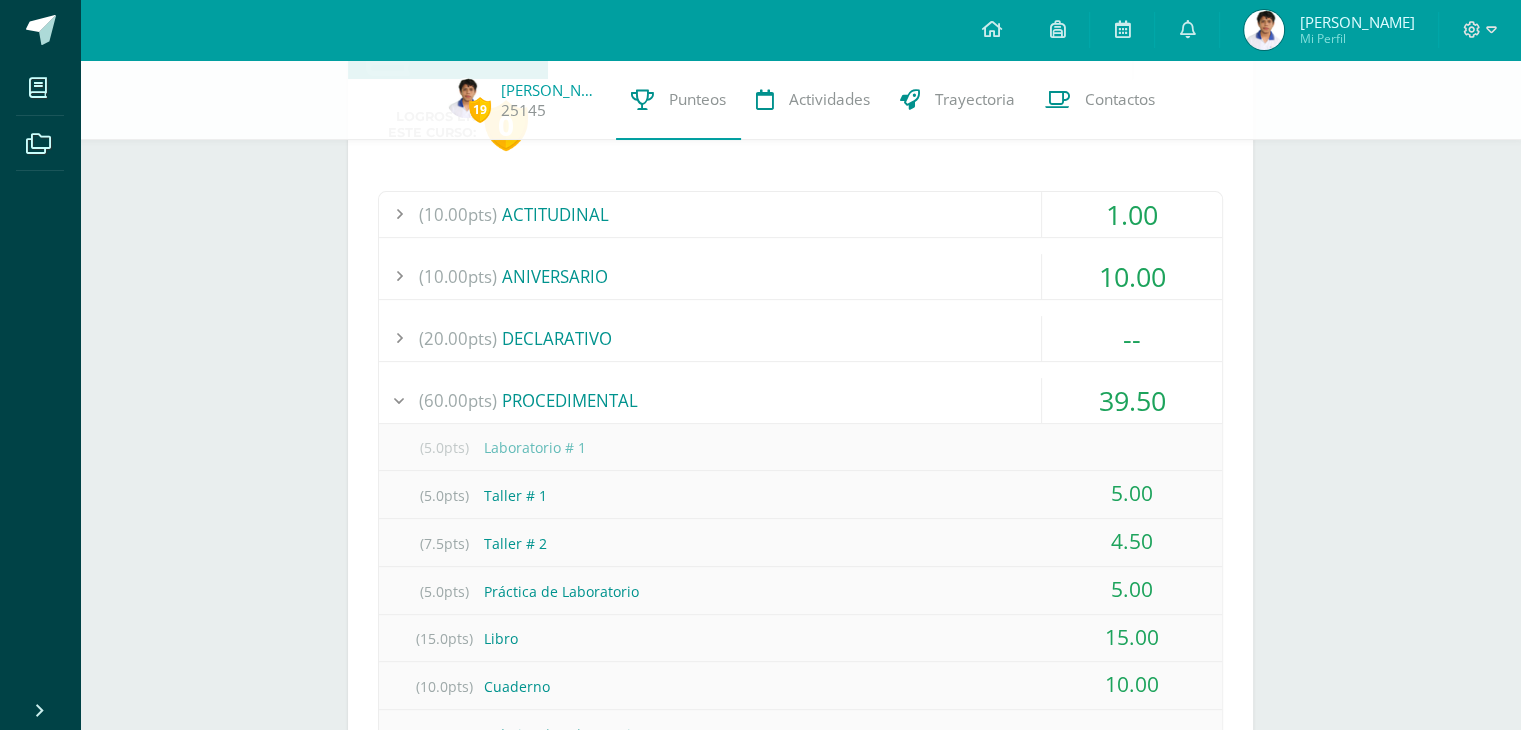 scroll, scrollTop: 642, scrollLeft: 0, axis: vertical 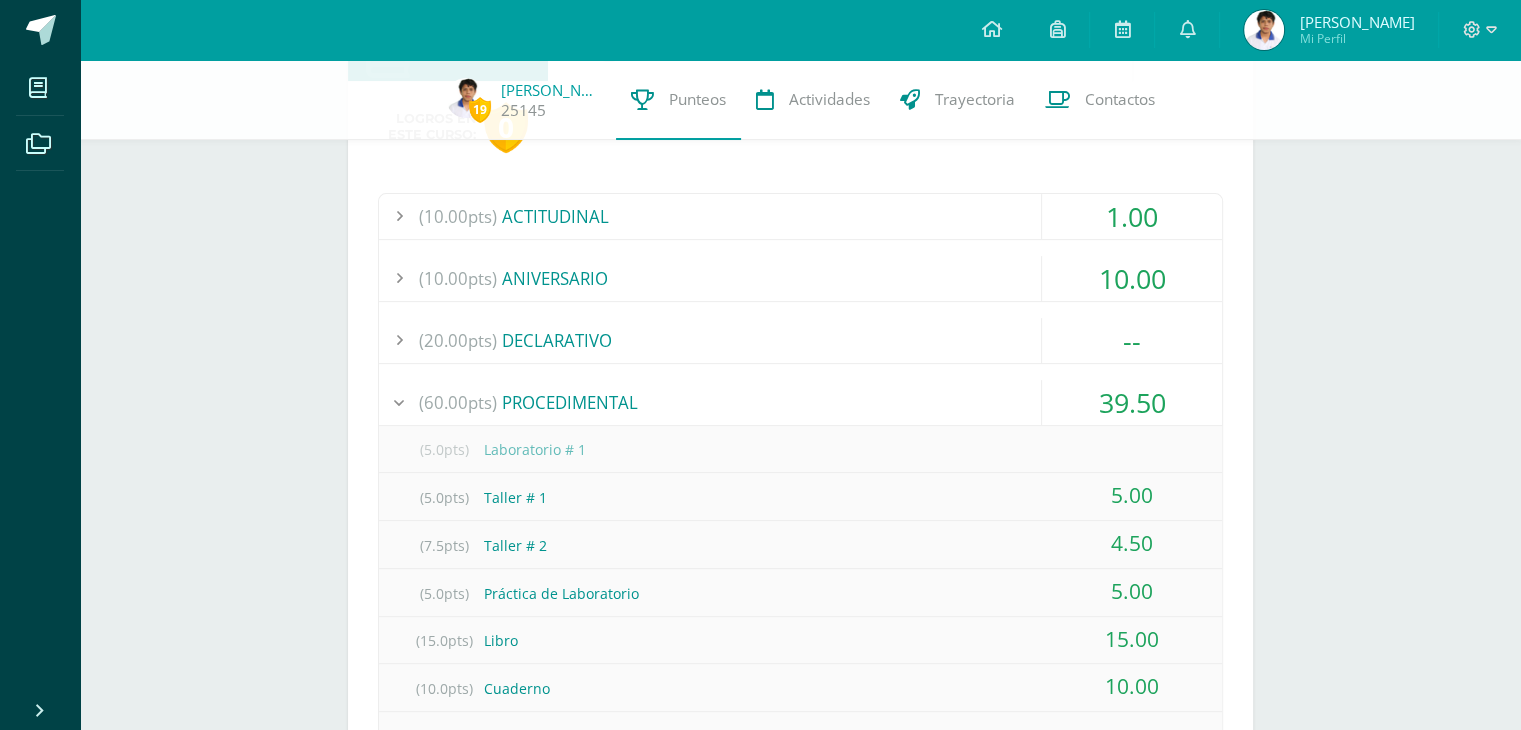 click on "--" at bounding box center [1132, 340] 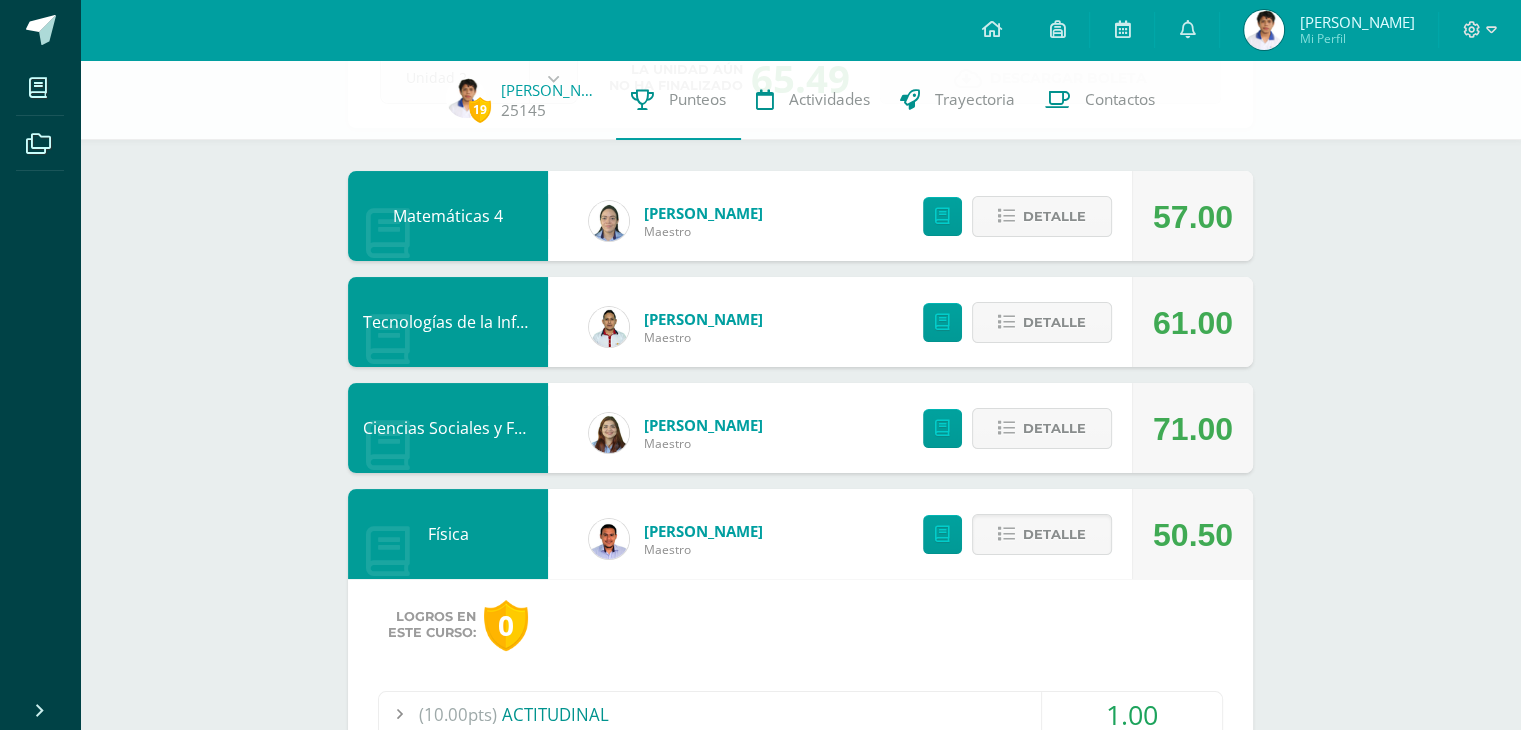 scroll, scrollTop: 142, scrollLeft: 0, axis: vertical 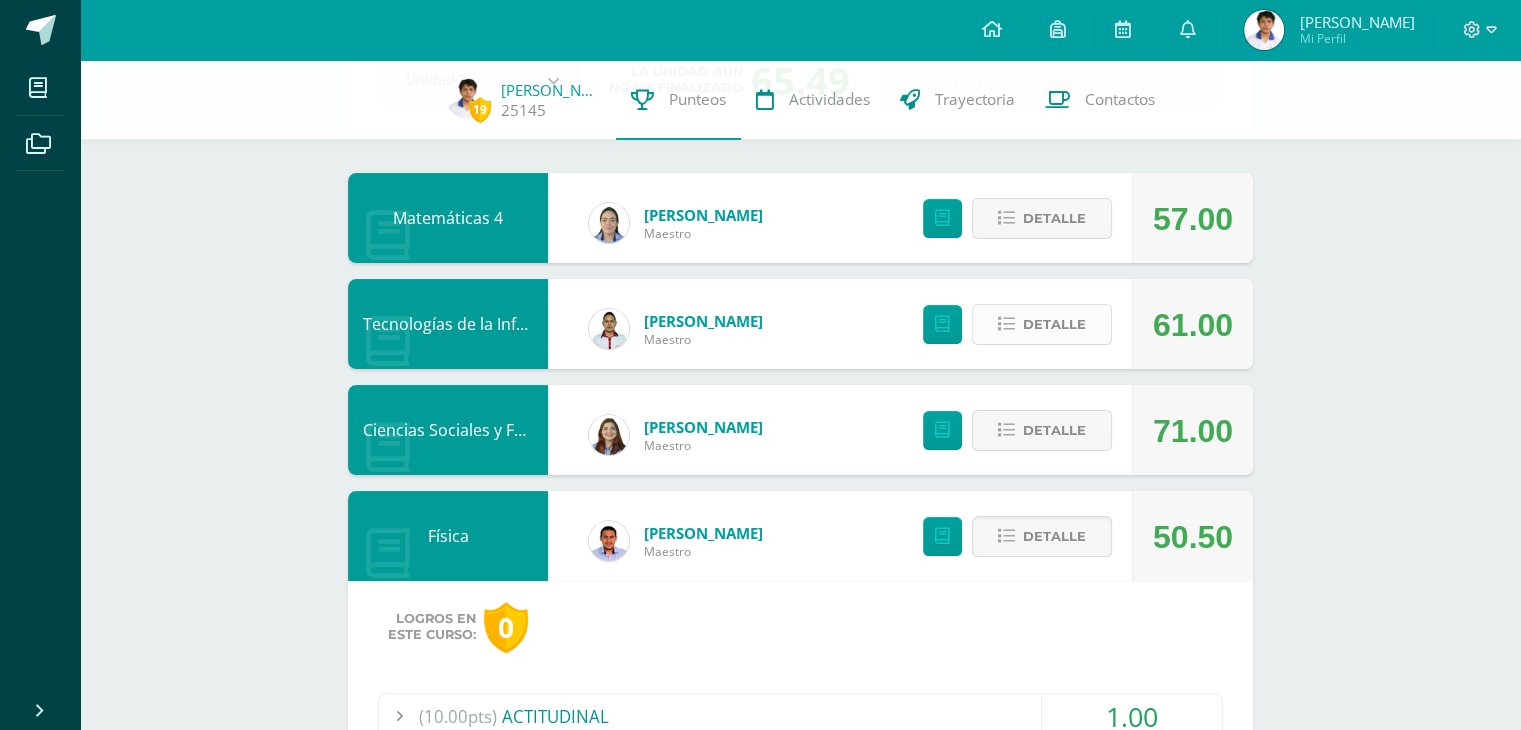 click on "Detalle" at bounding box center (1054, 324) 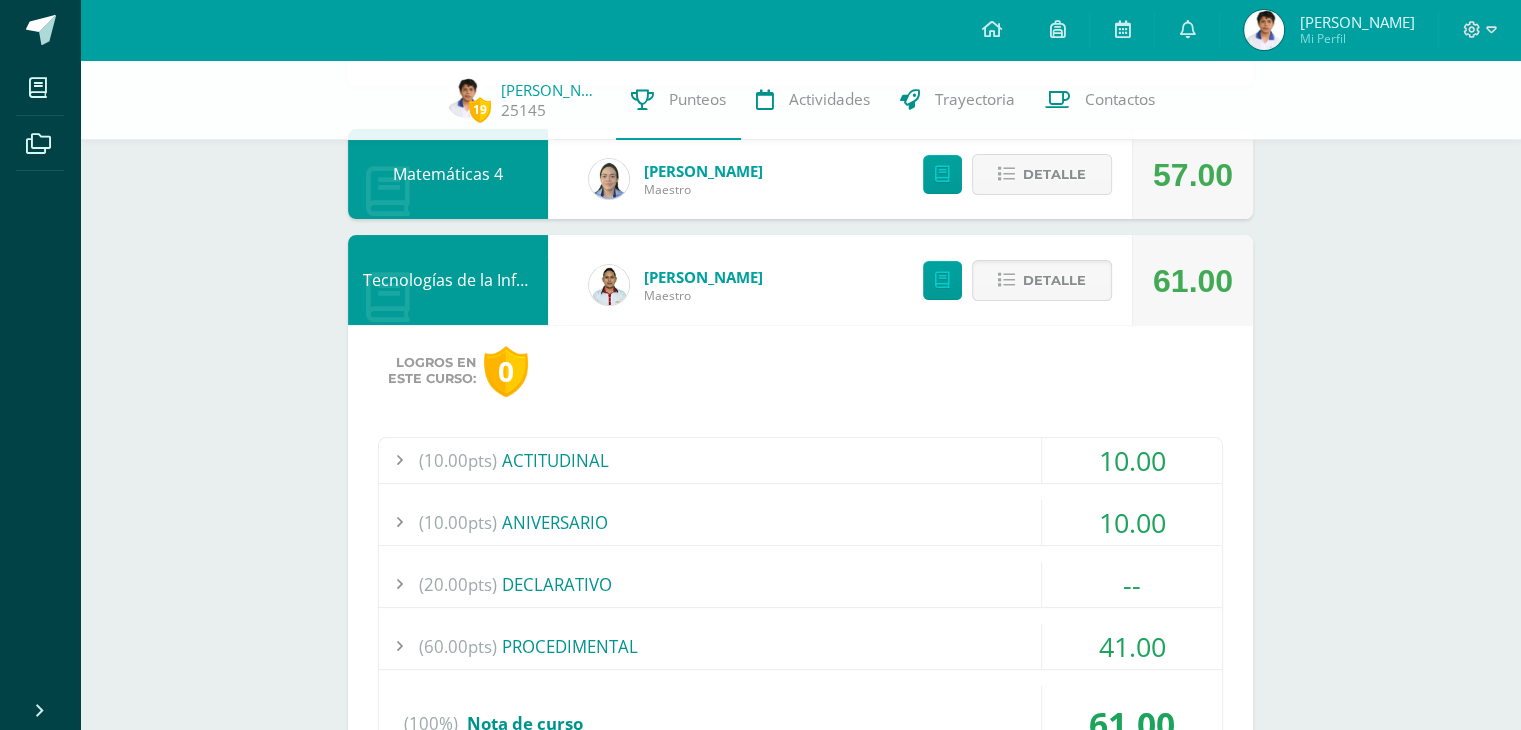 scroll, scrollTop: 242, scrollLeft: 0, axis: vertical 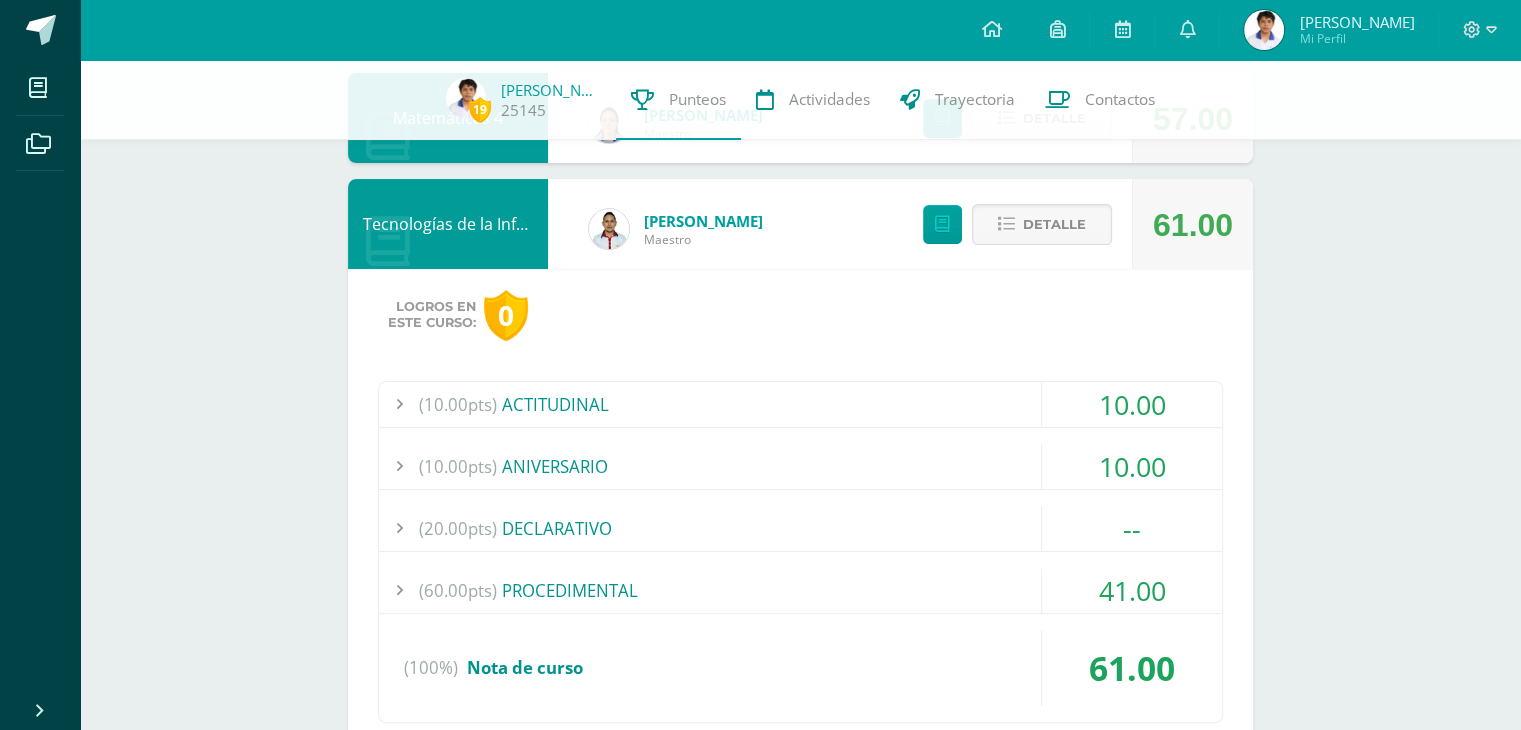 click on "41.00" at bounding box center (1132, 590) 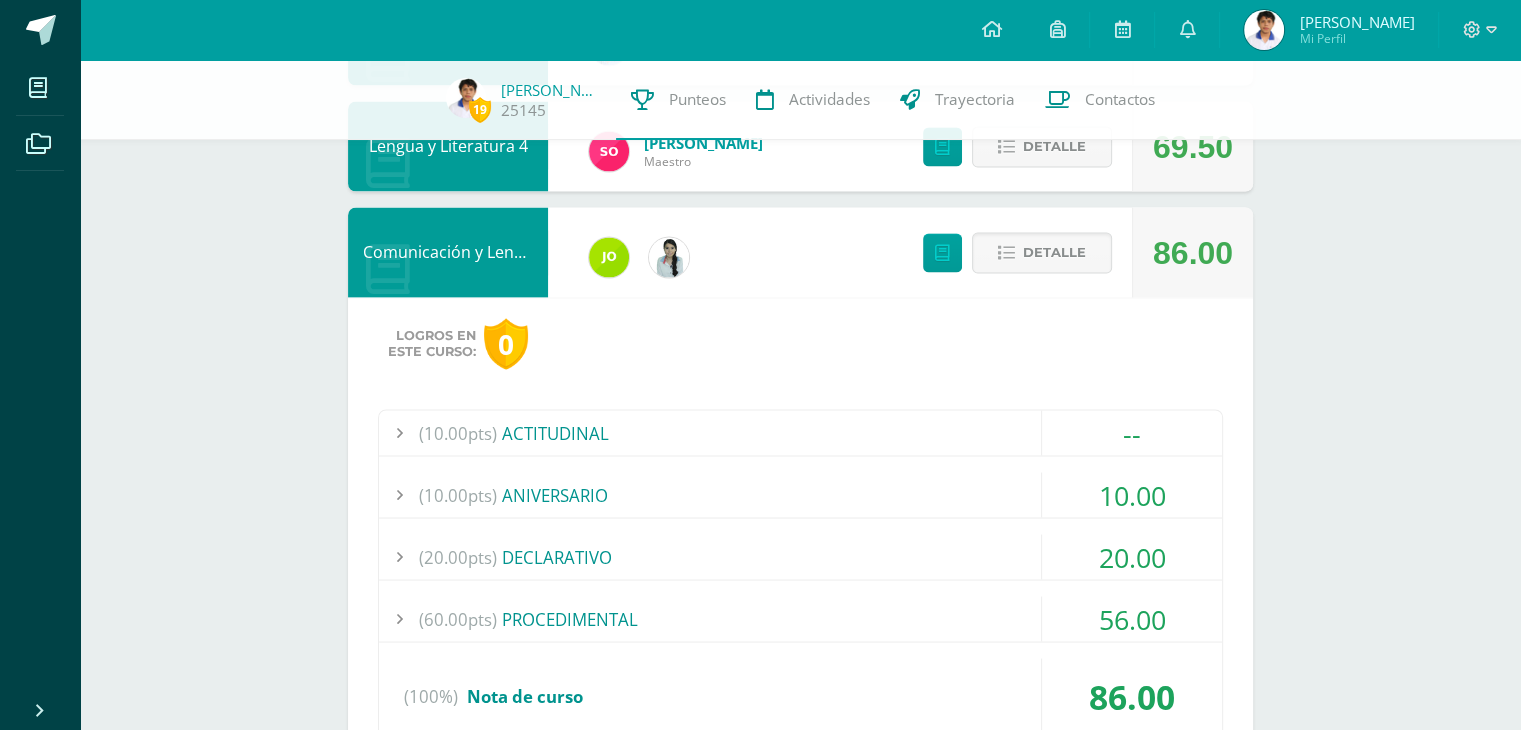 scroll, scrollTop: 3715, scrollLeft: 0, axis: vertical 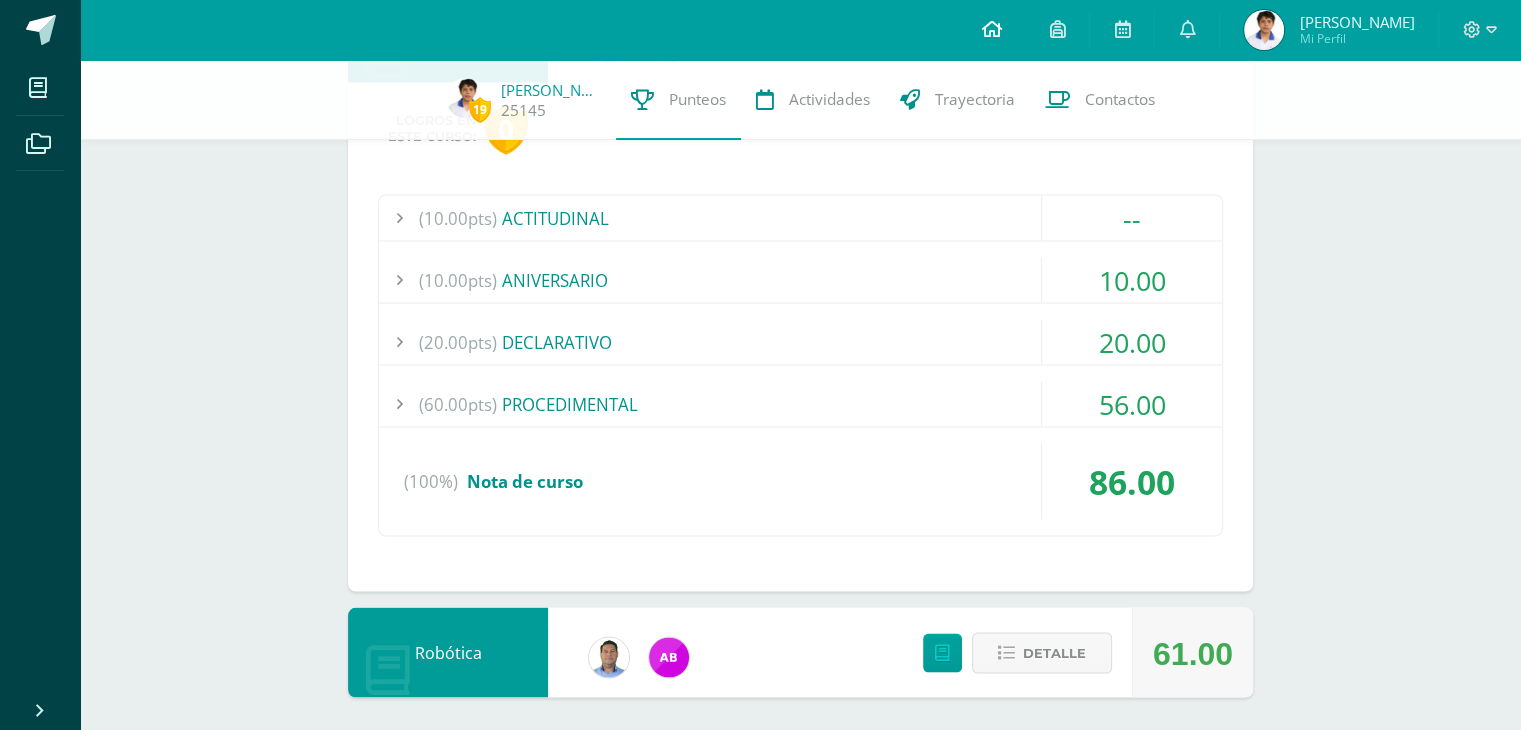 click at bounding box center [991, 30] 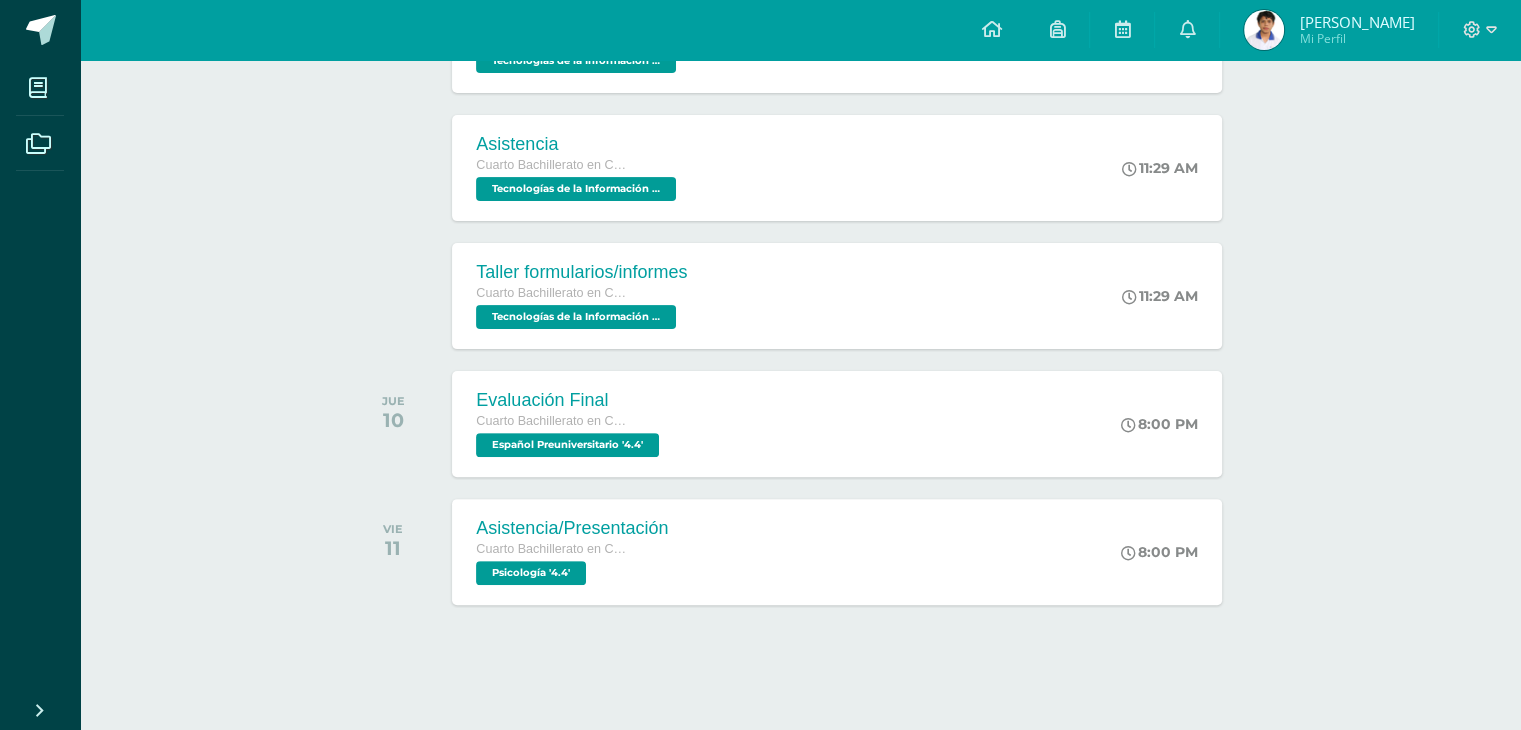 scroll, scrollTop: 536, scrollLeft: 0, axis: vertical 